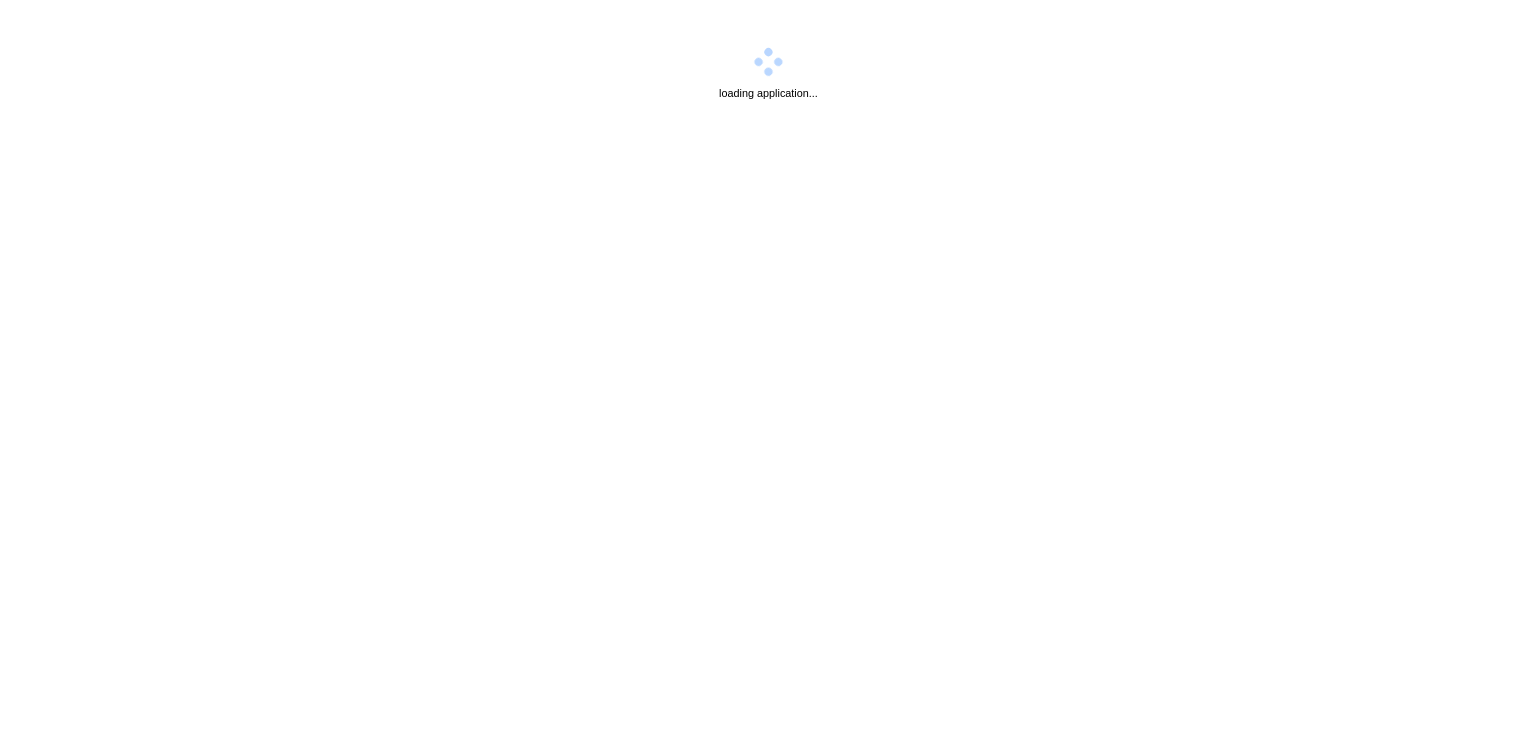 scroll, scrollTop: 0, scrollLeft: 0, axis: both 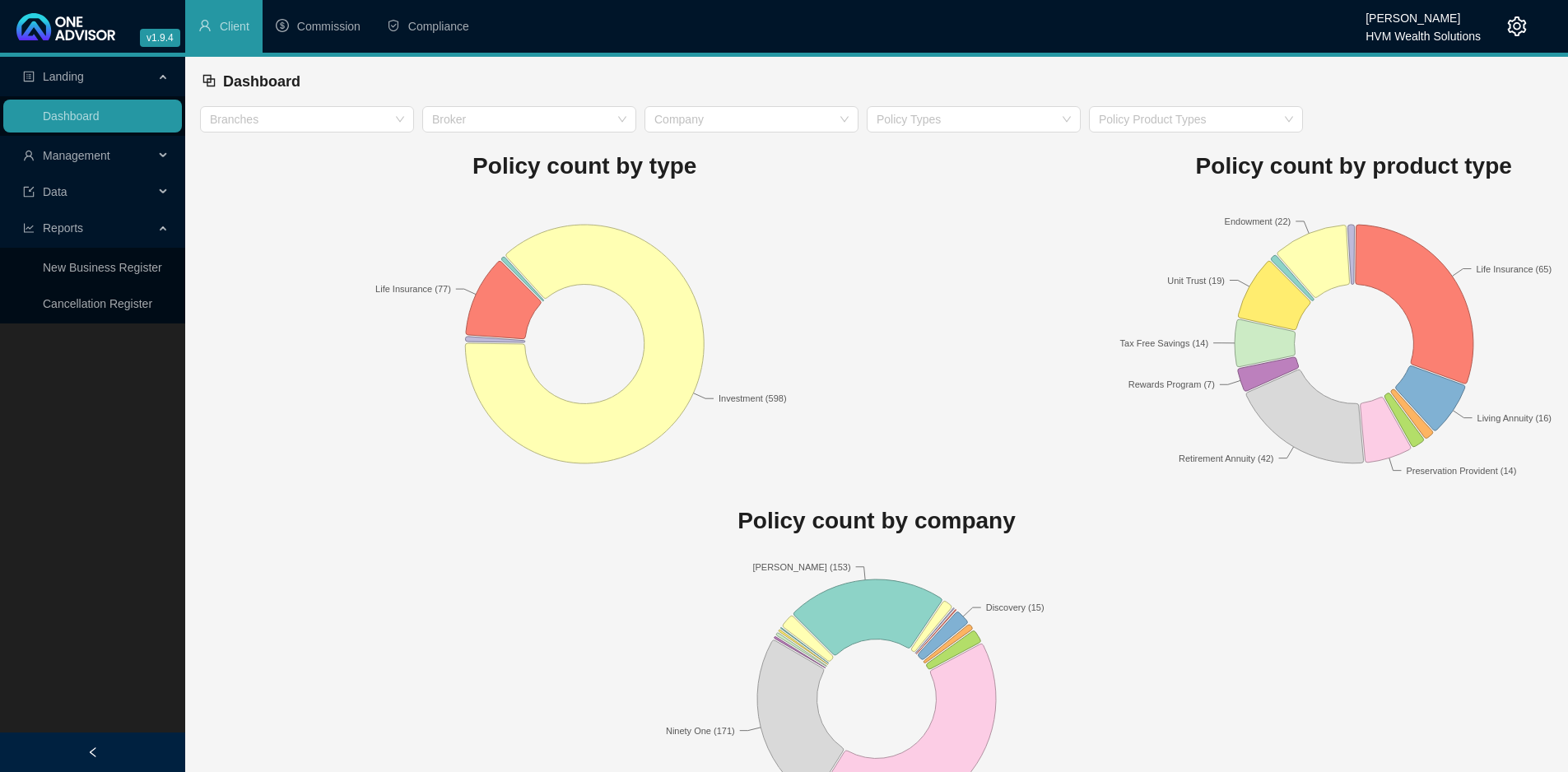 click on "Management" at bounding box center (92, 156) 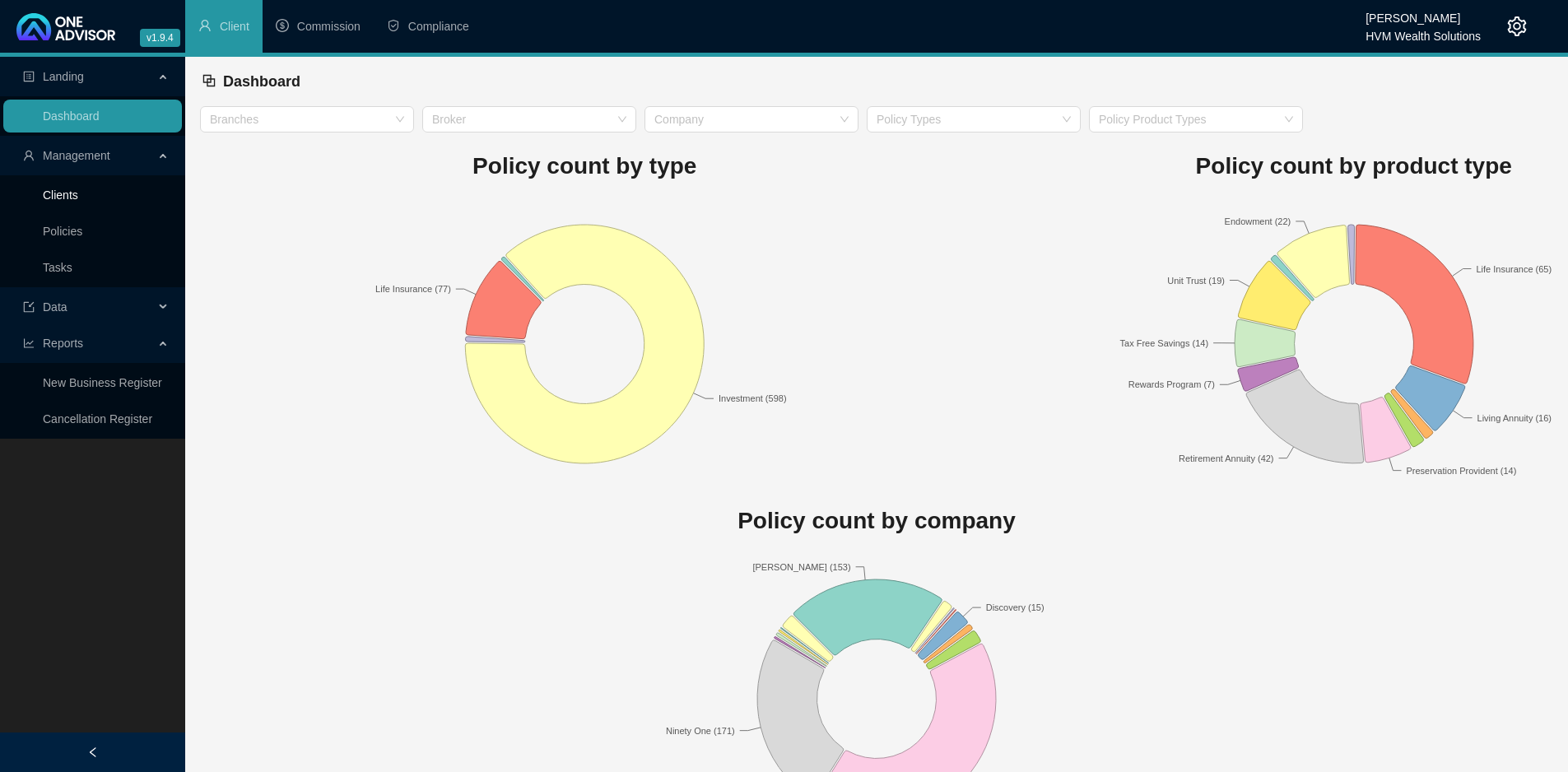 click on "Clients" at bounding box center [60, 195] 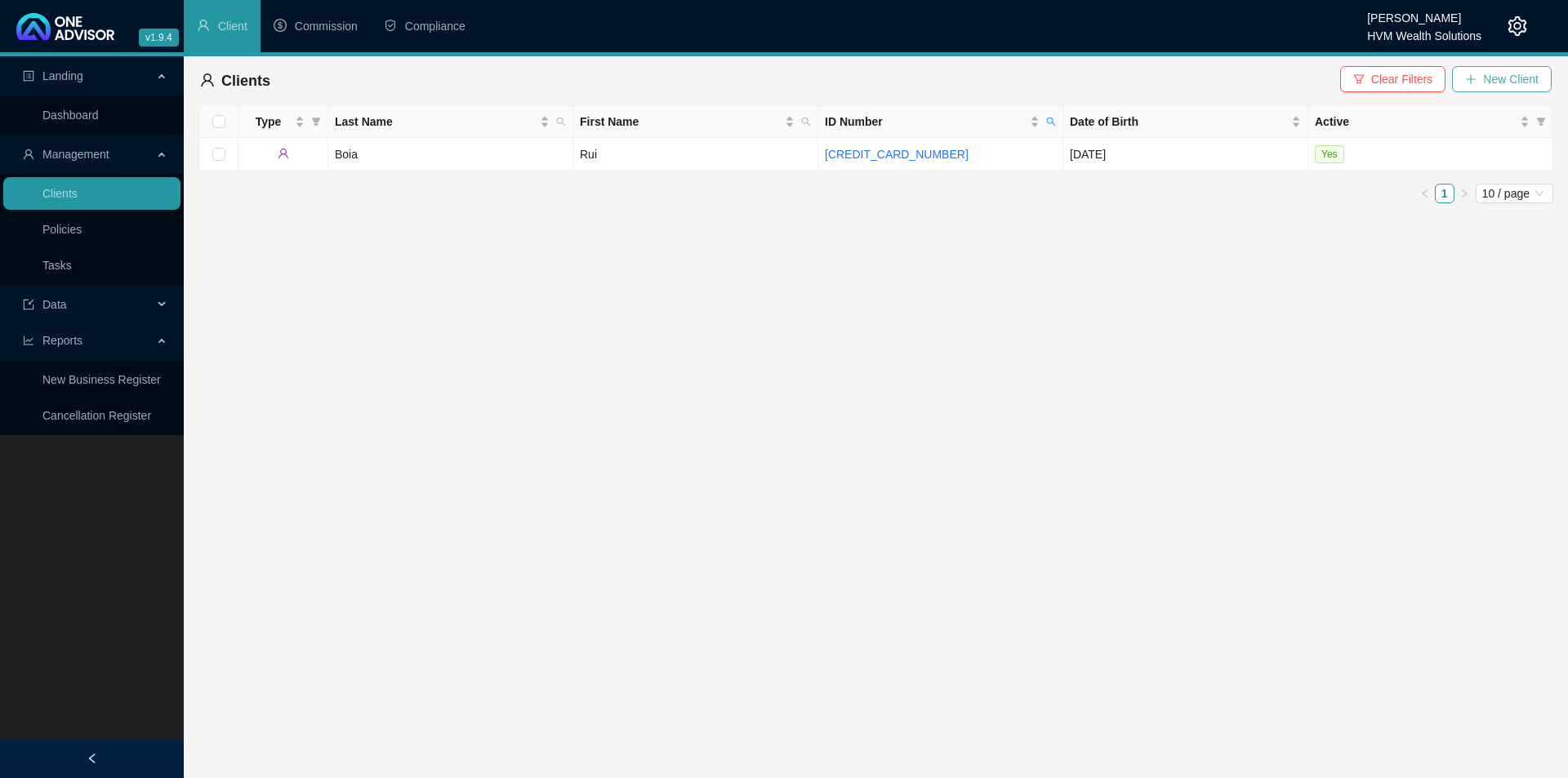 click on "New Client" at bounding box center [1511, 79] 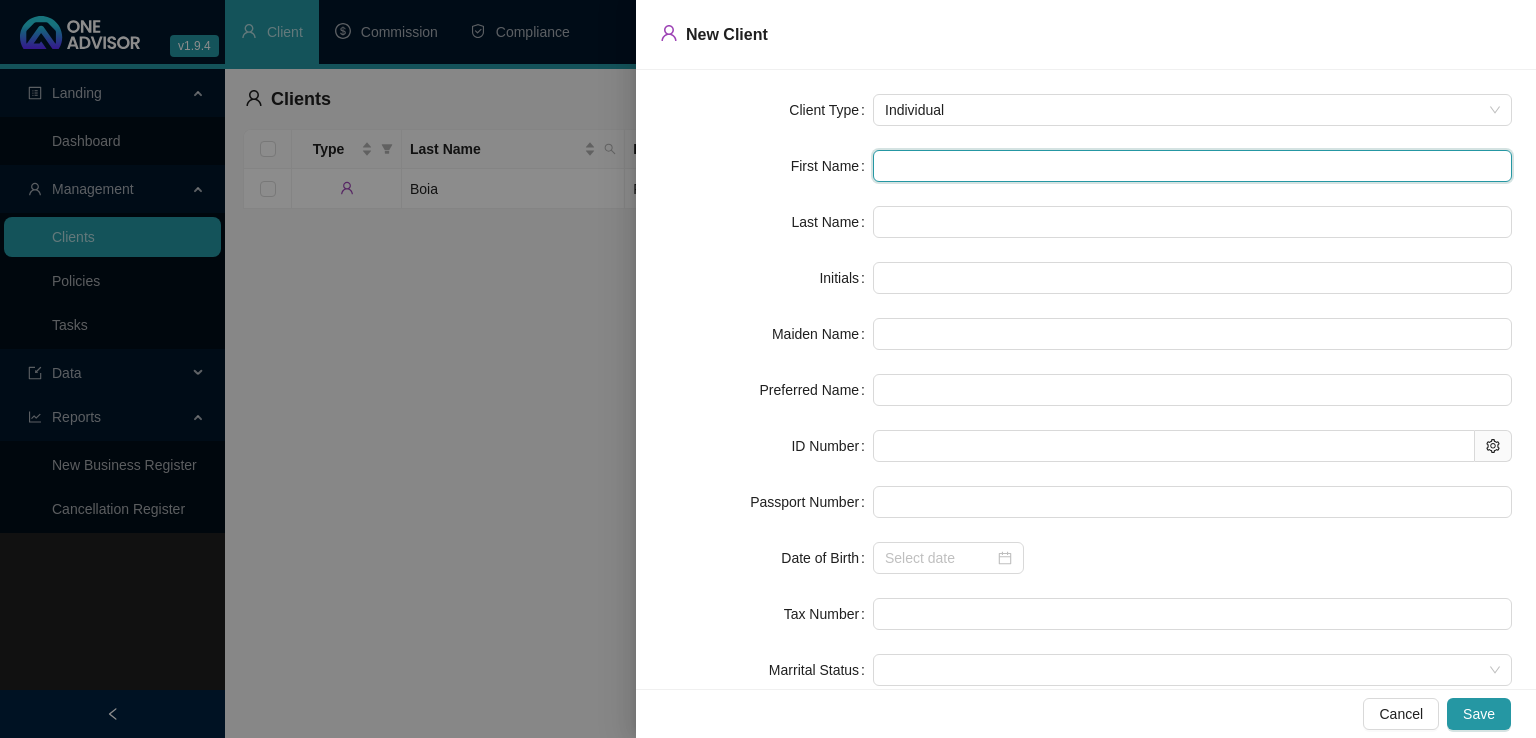 click at bounding box center (1192, 166) 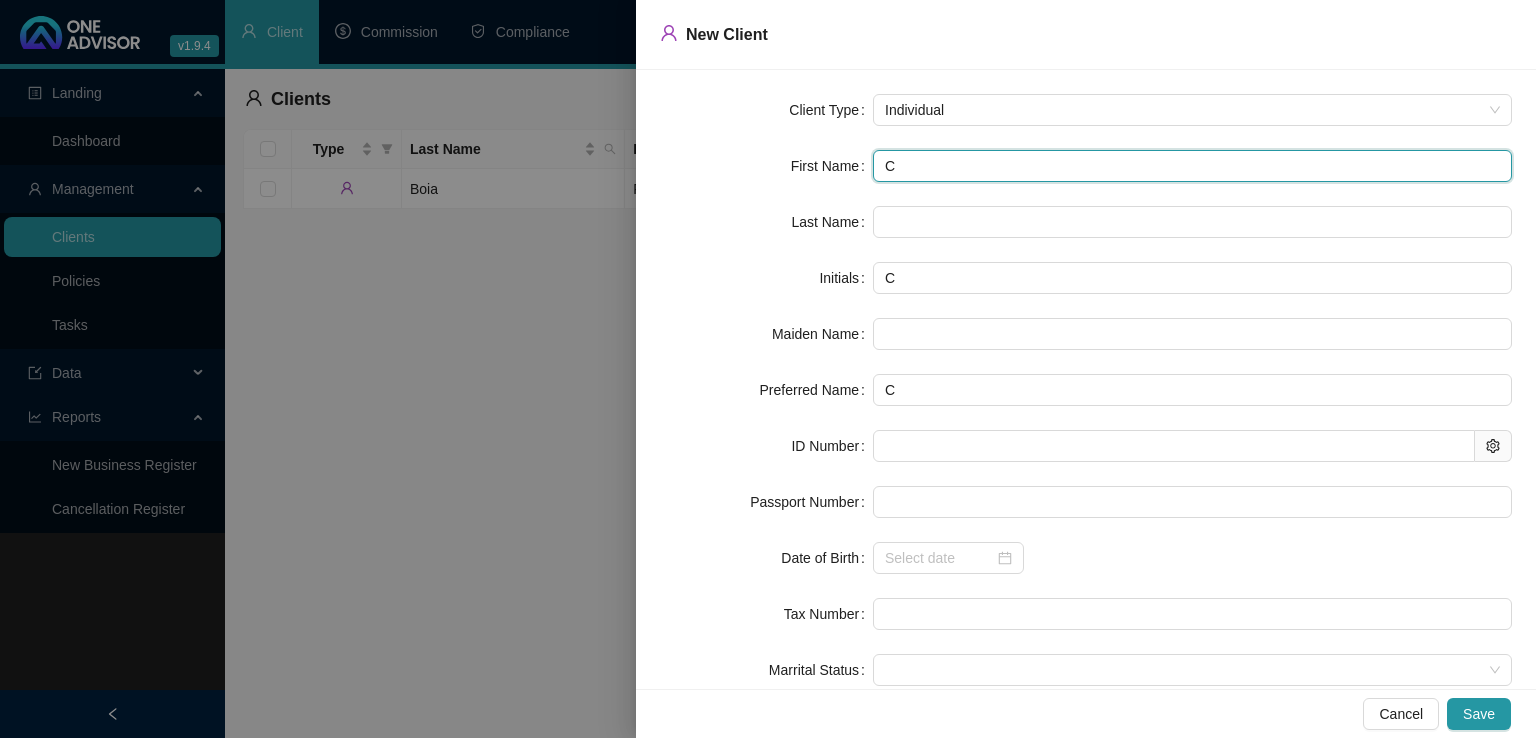 type on "Ca" 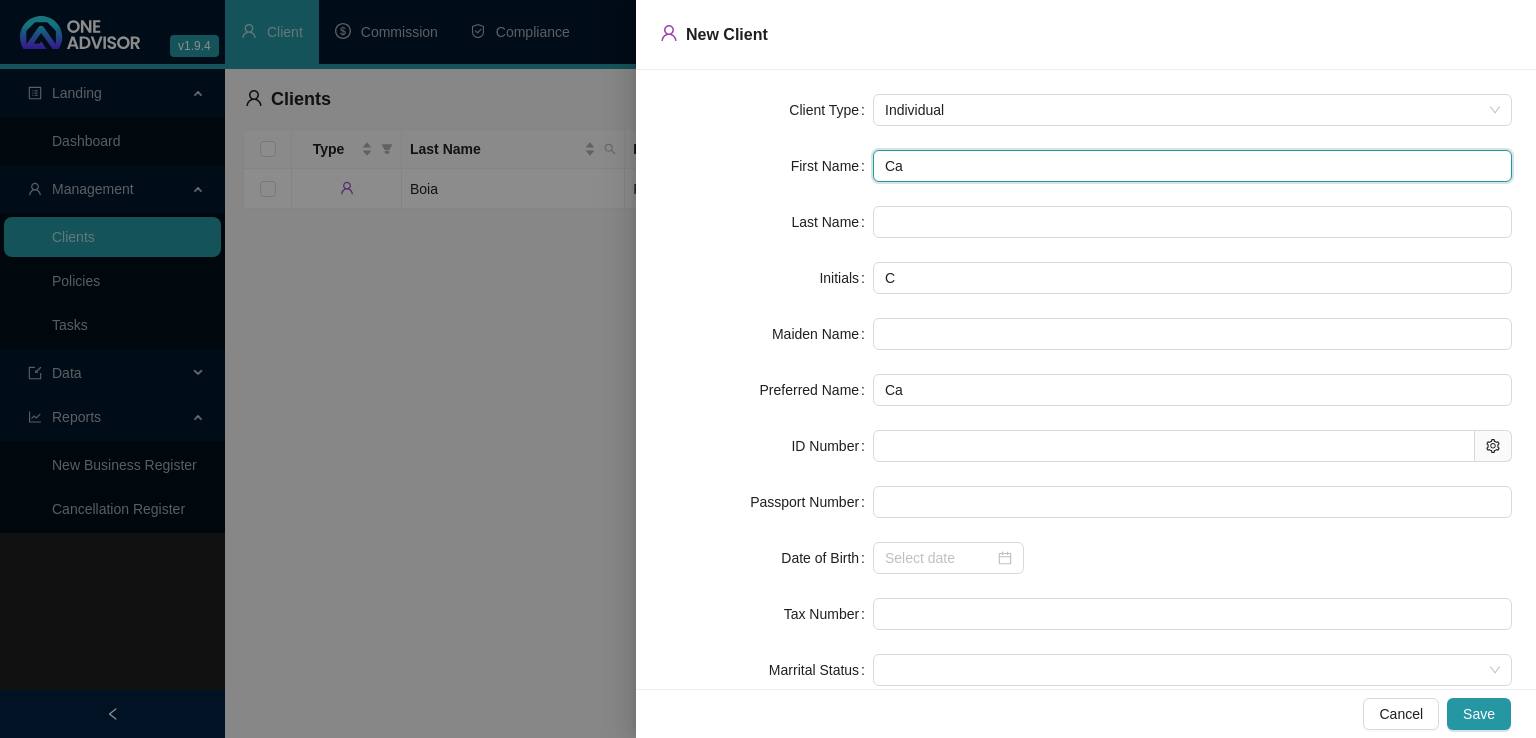 type on "Cal" 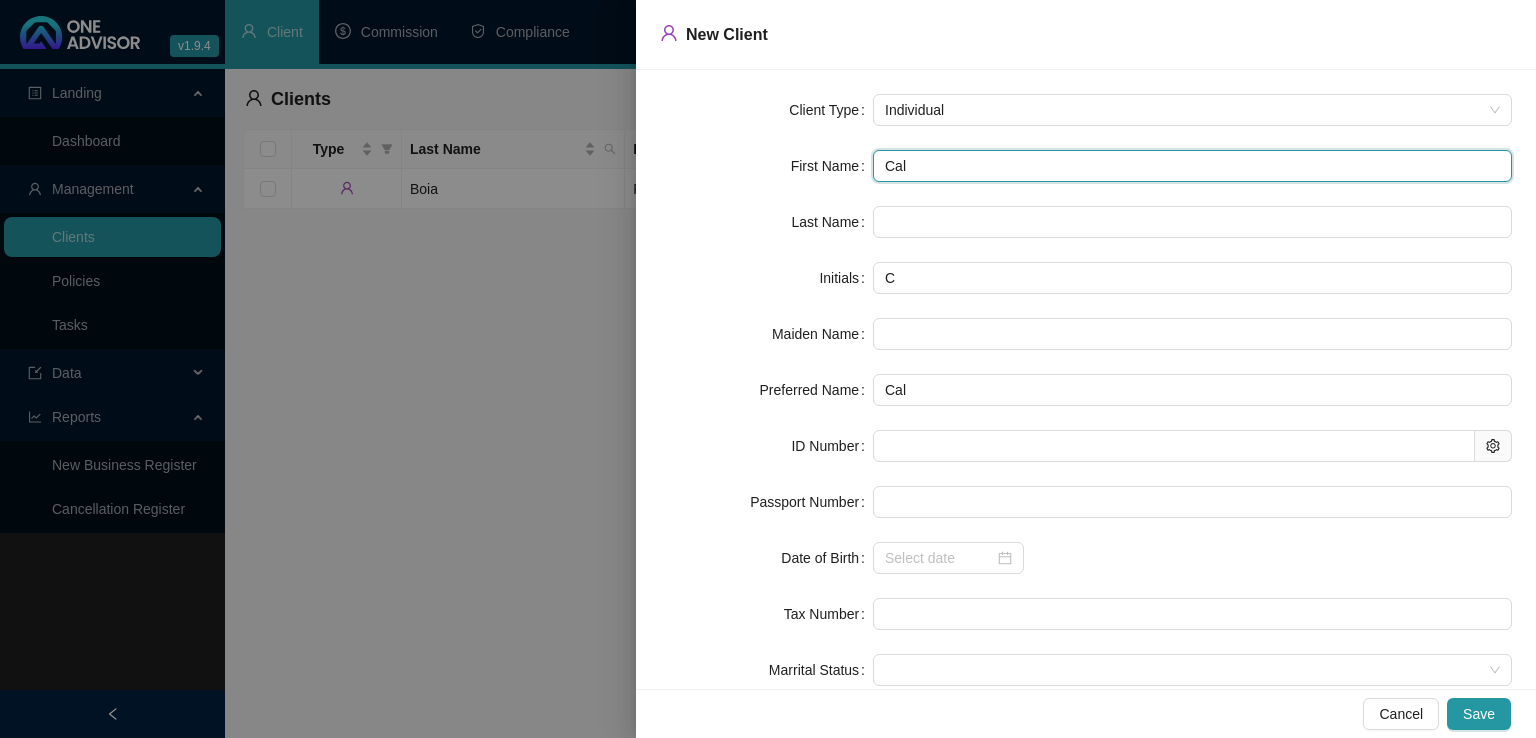 type on "Call" 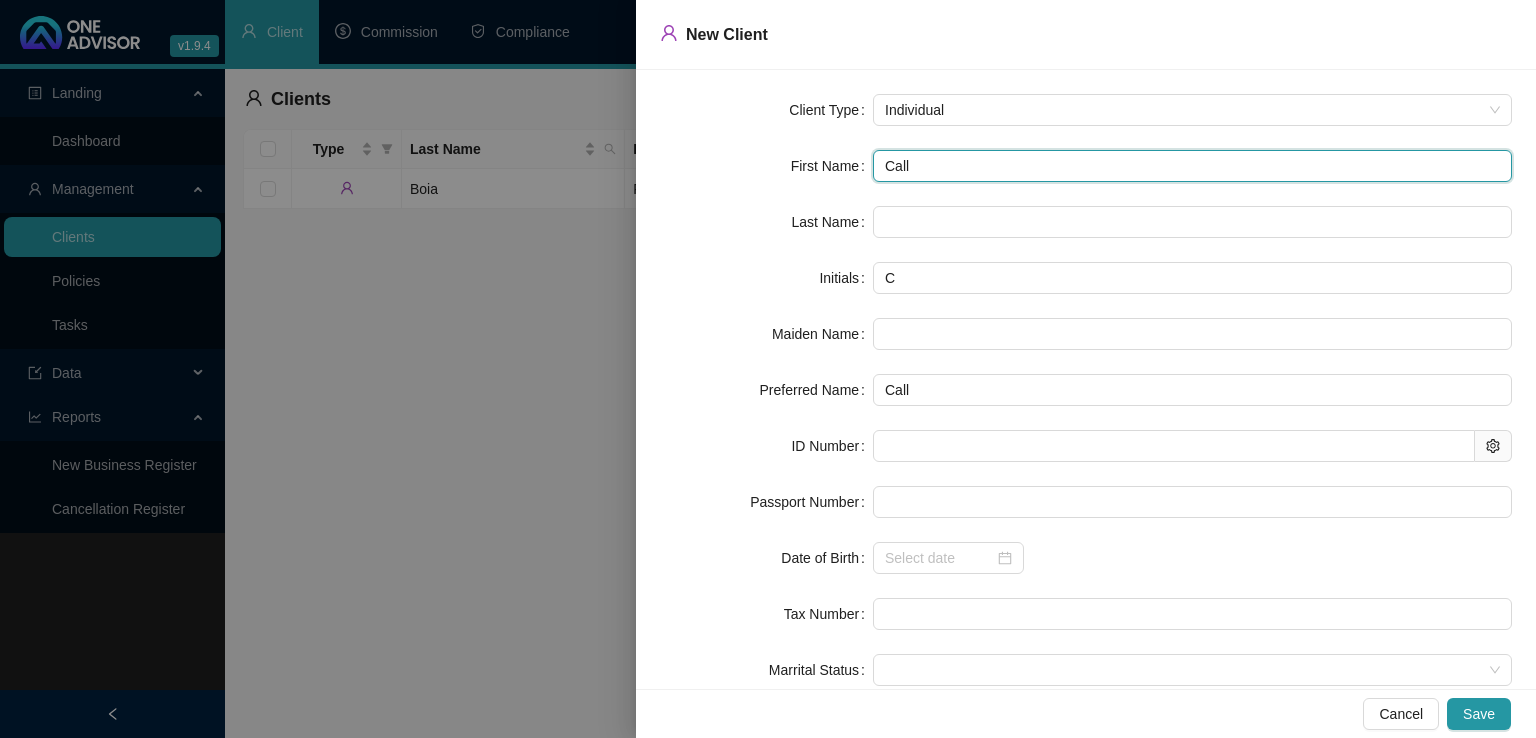 type on "Calli" 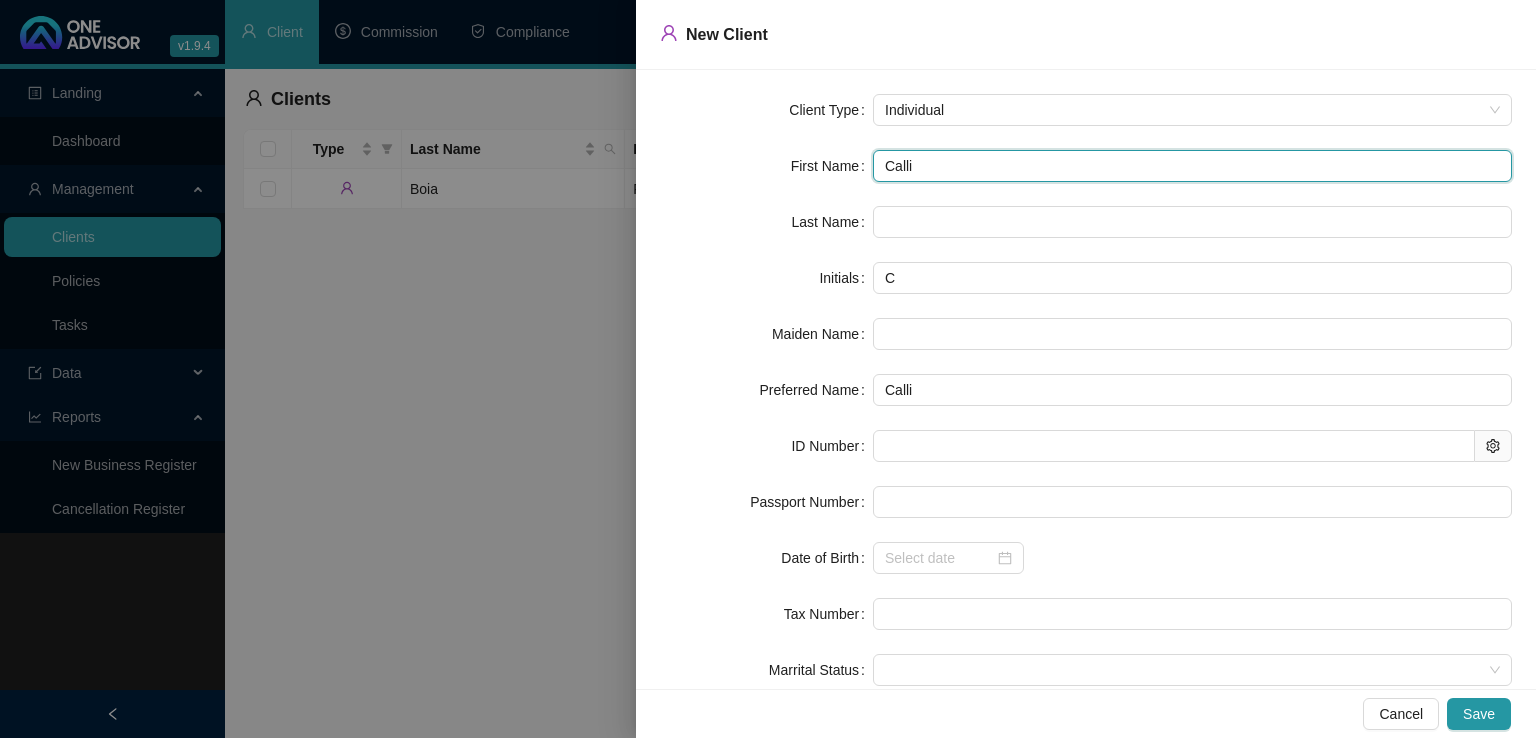 type on "Callio" 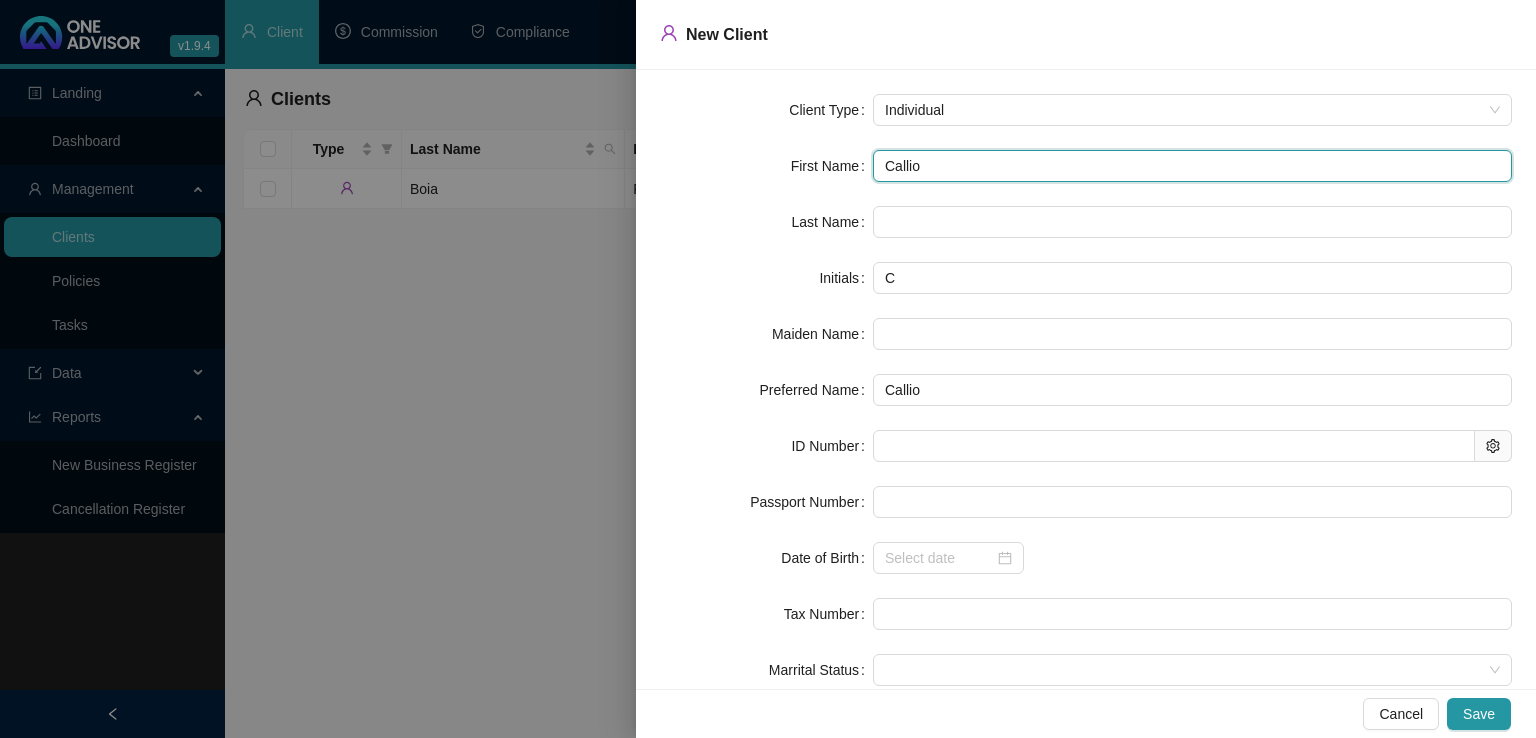 type on "Calliop" 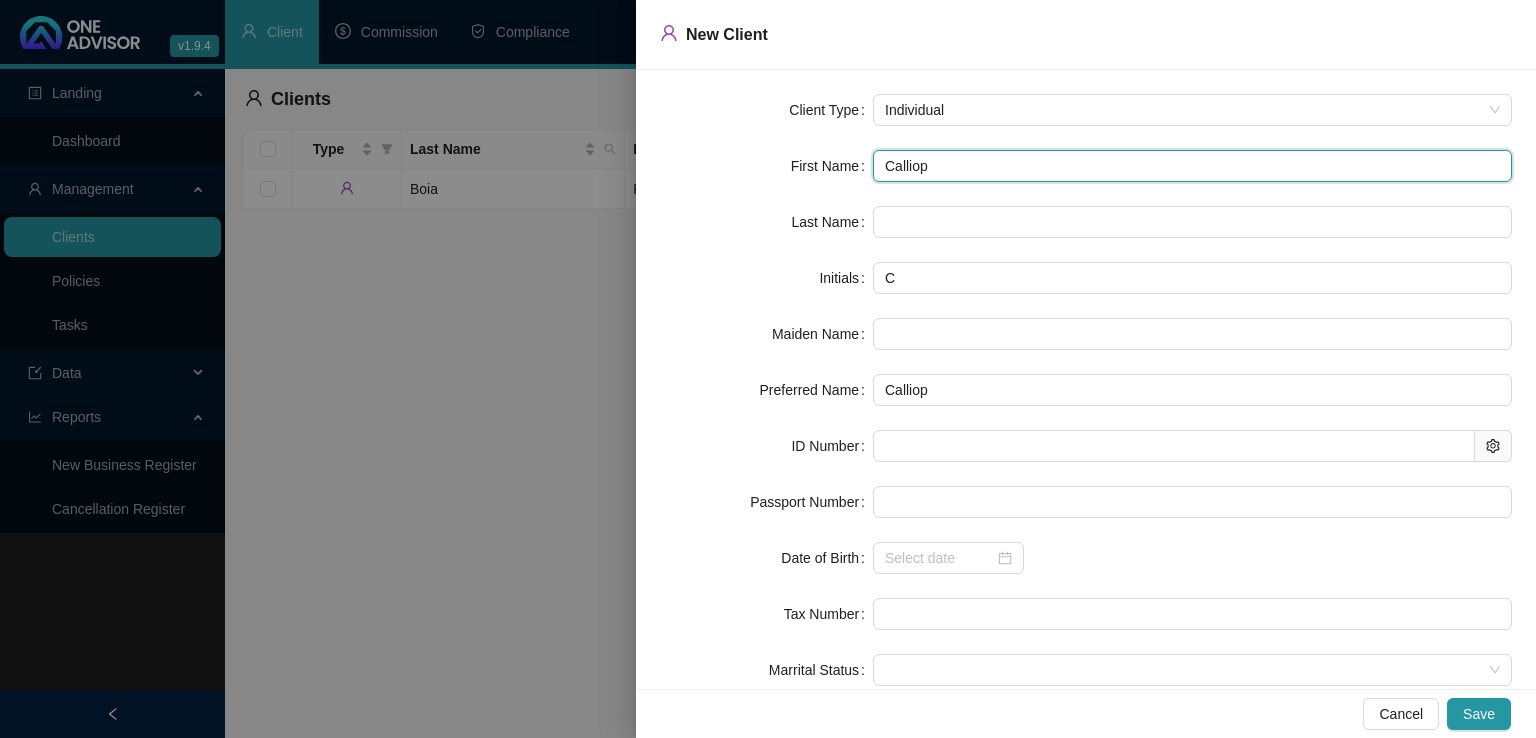 type on "Calliope" 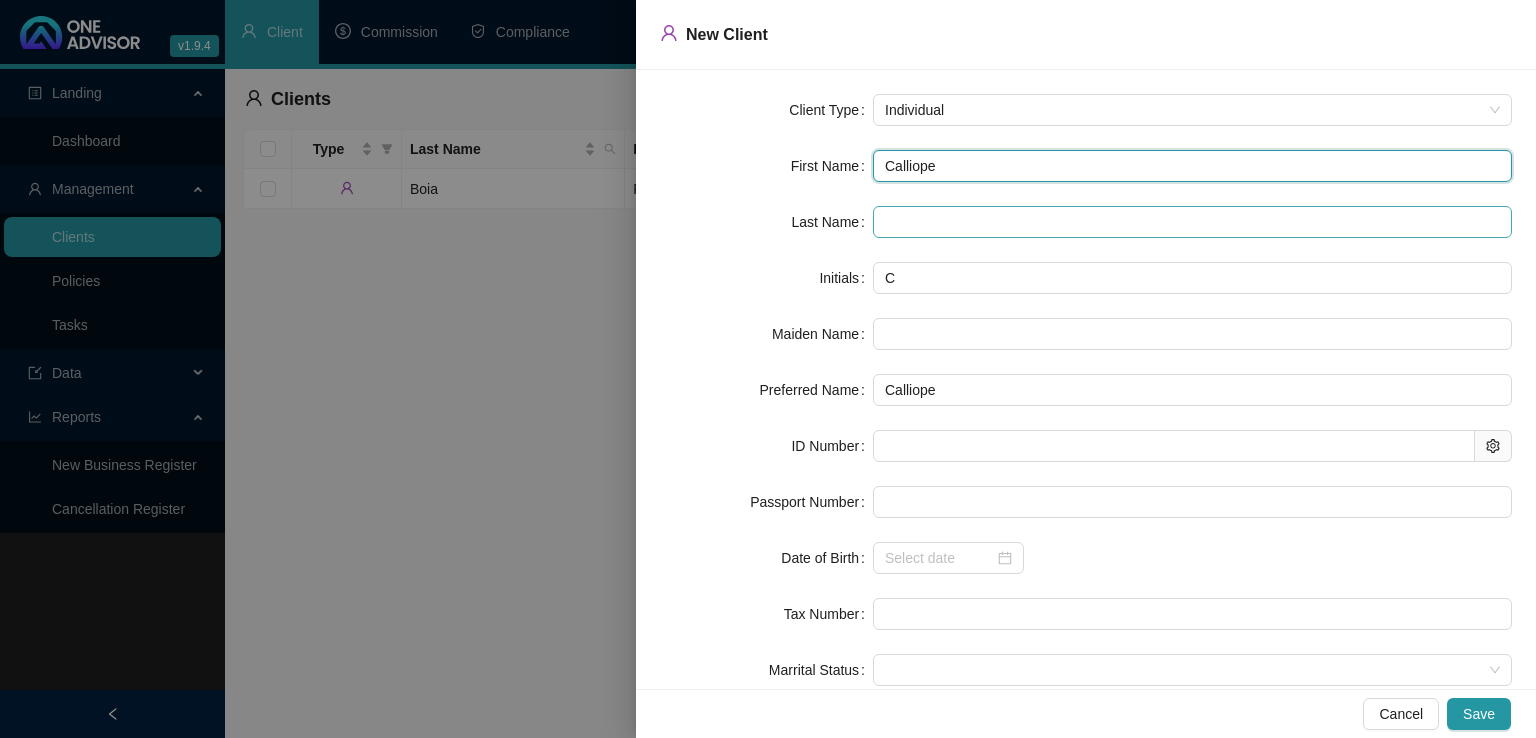 type on "Calliope" 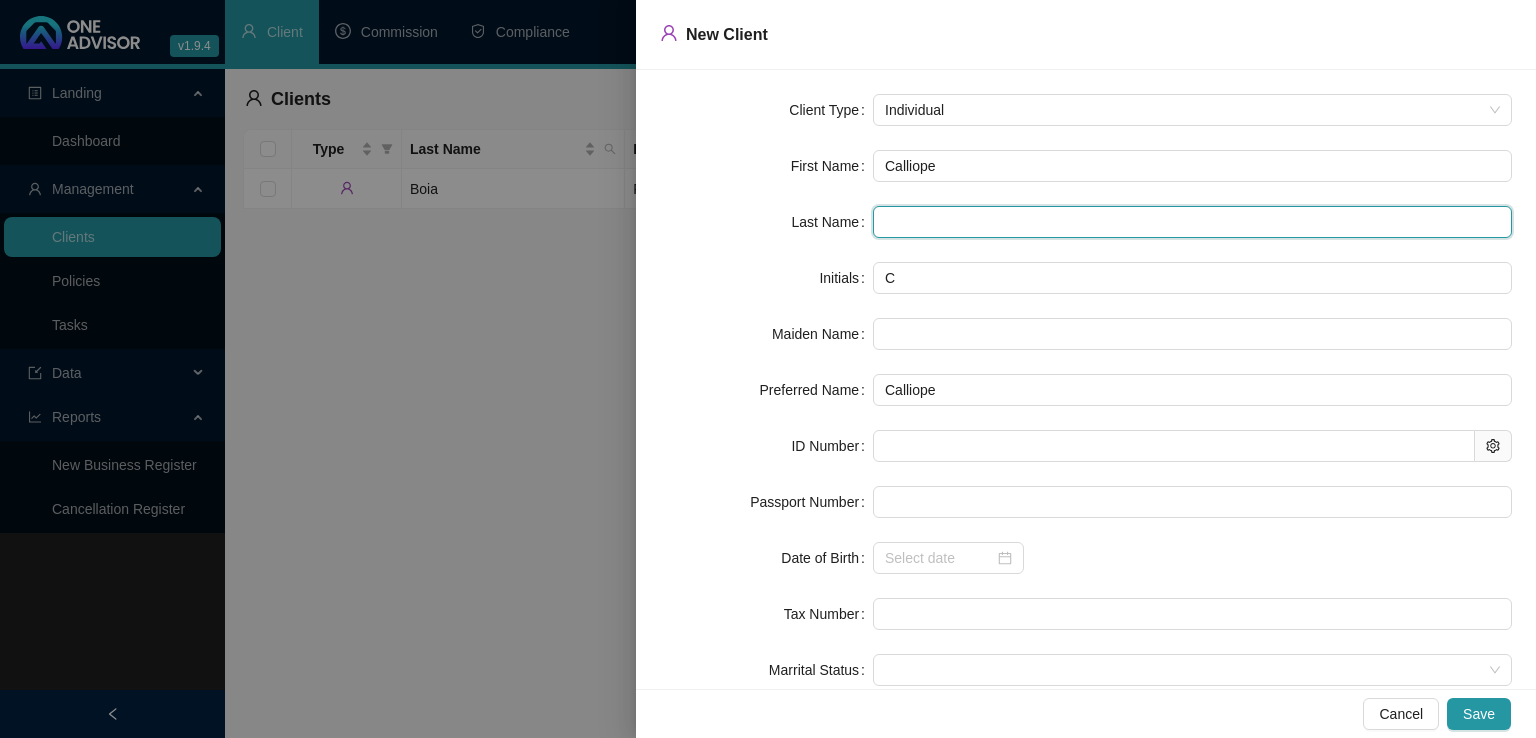 click at bounding box center (1192, 222) 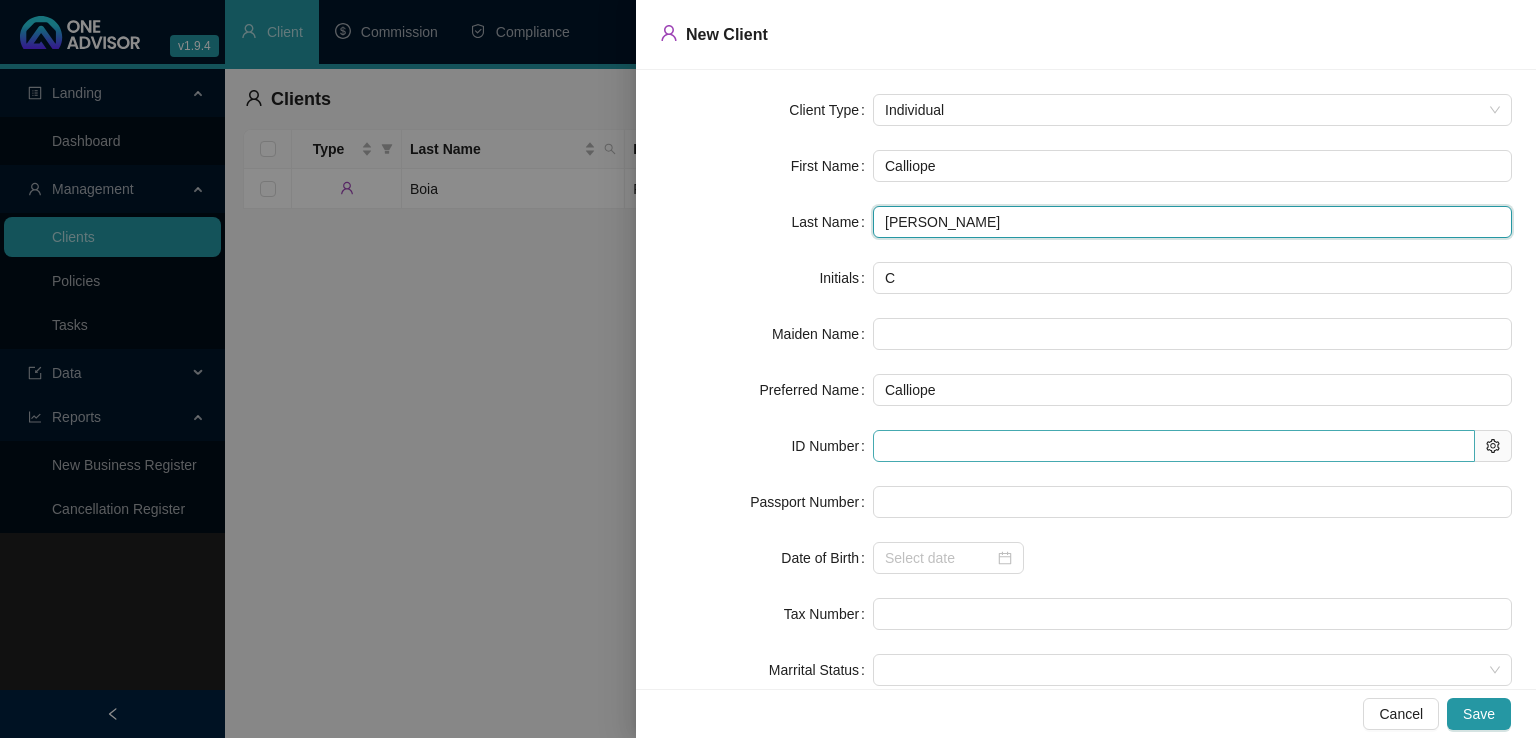type on "[PERSON_NAME]" 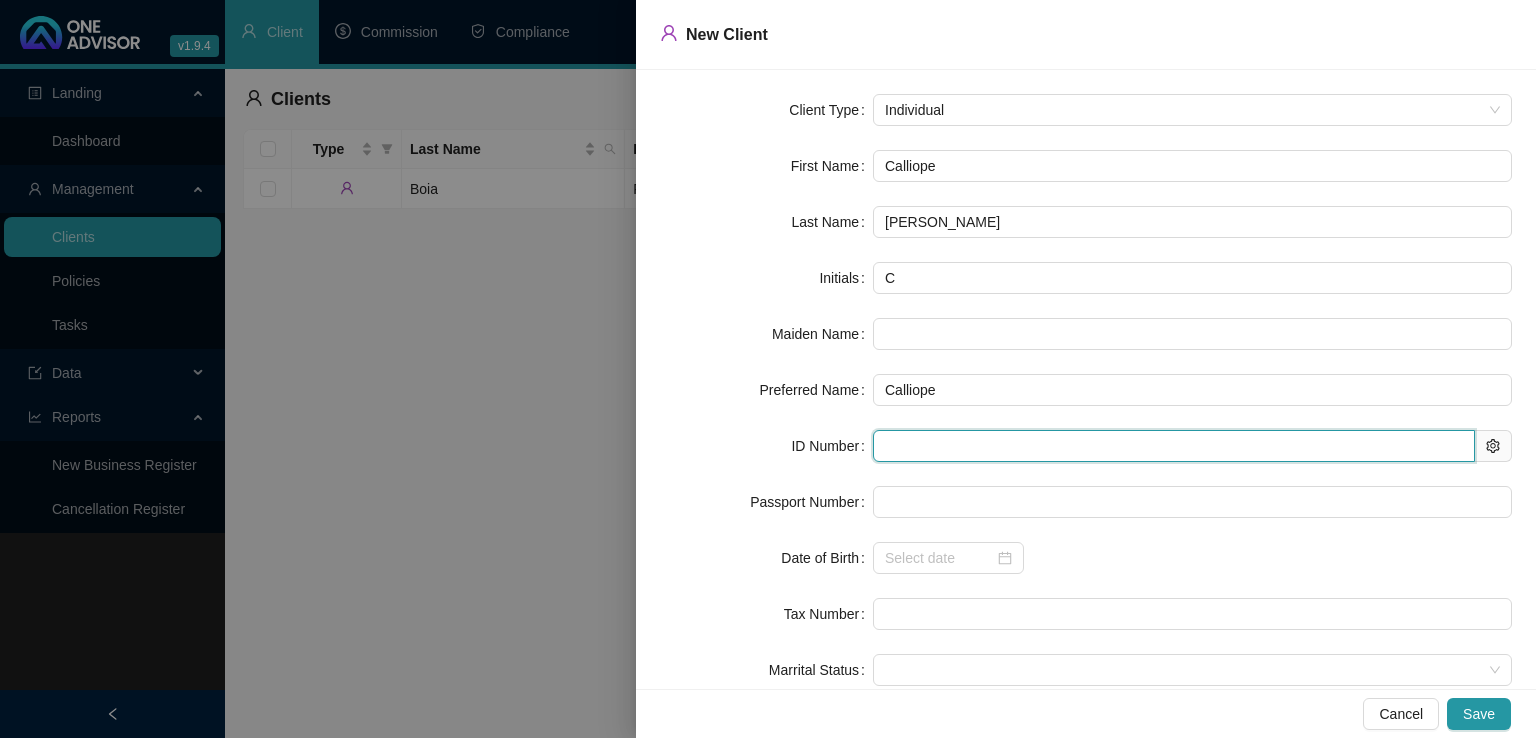 click at bounding box center (1174, 446) 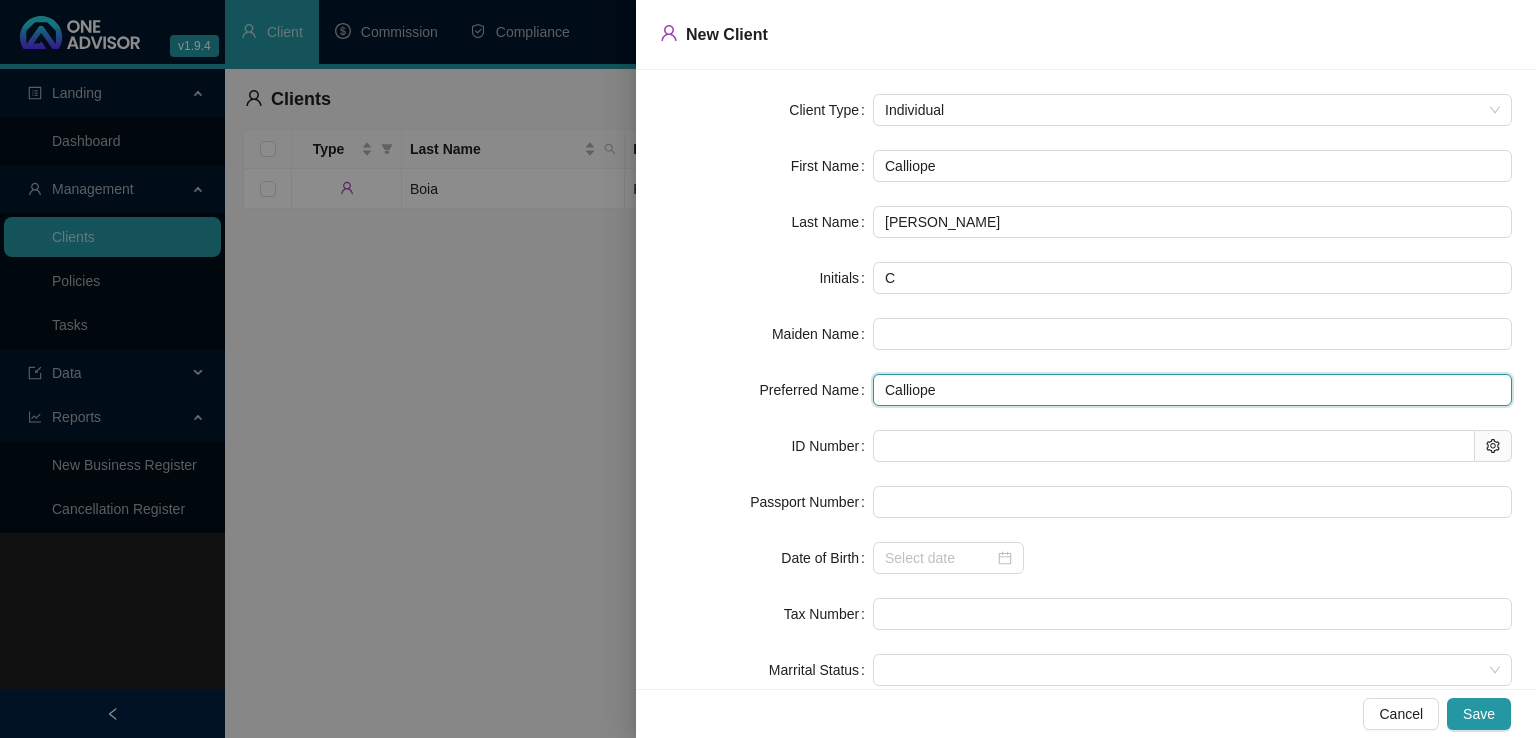 drag, startPoint x: 959, startPoint y: 395, endPoint x: 868, endPoint y: 393, distance: 91.02197 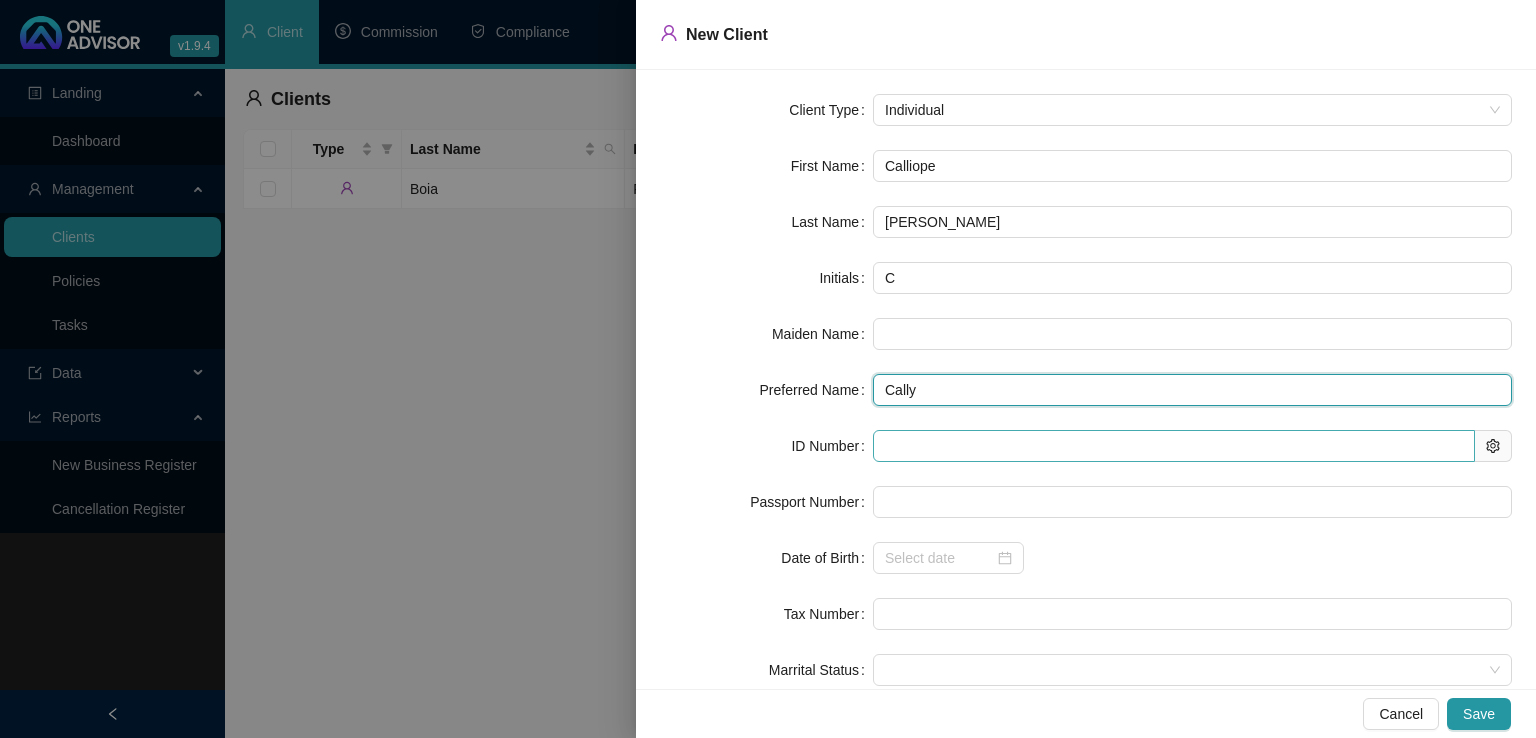 type on "Cally" 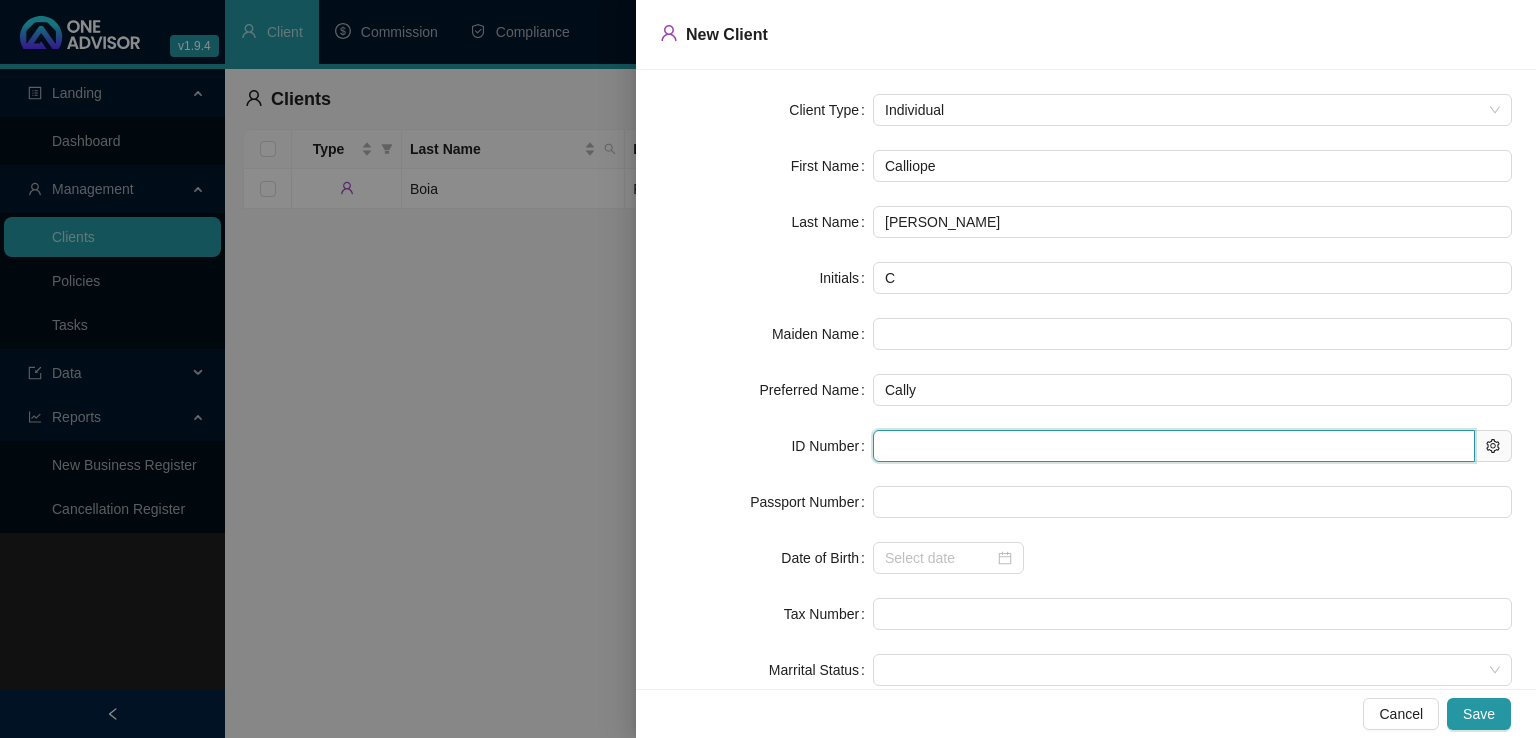 click at bounding box center (1174, 446) 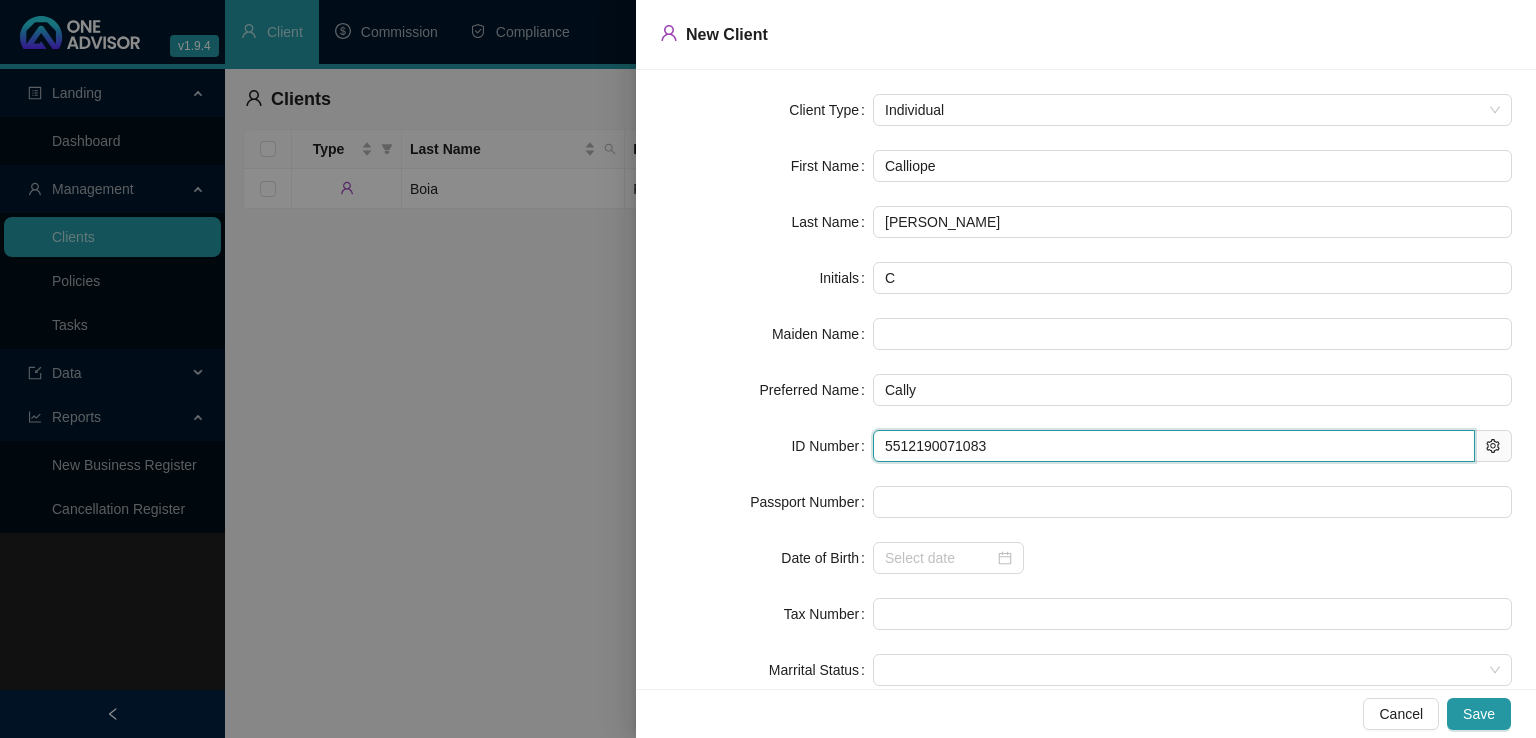 type on "[DATE]" 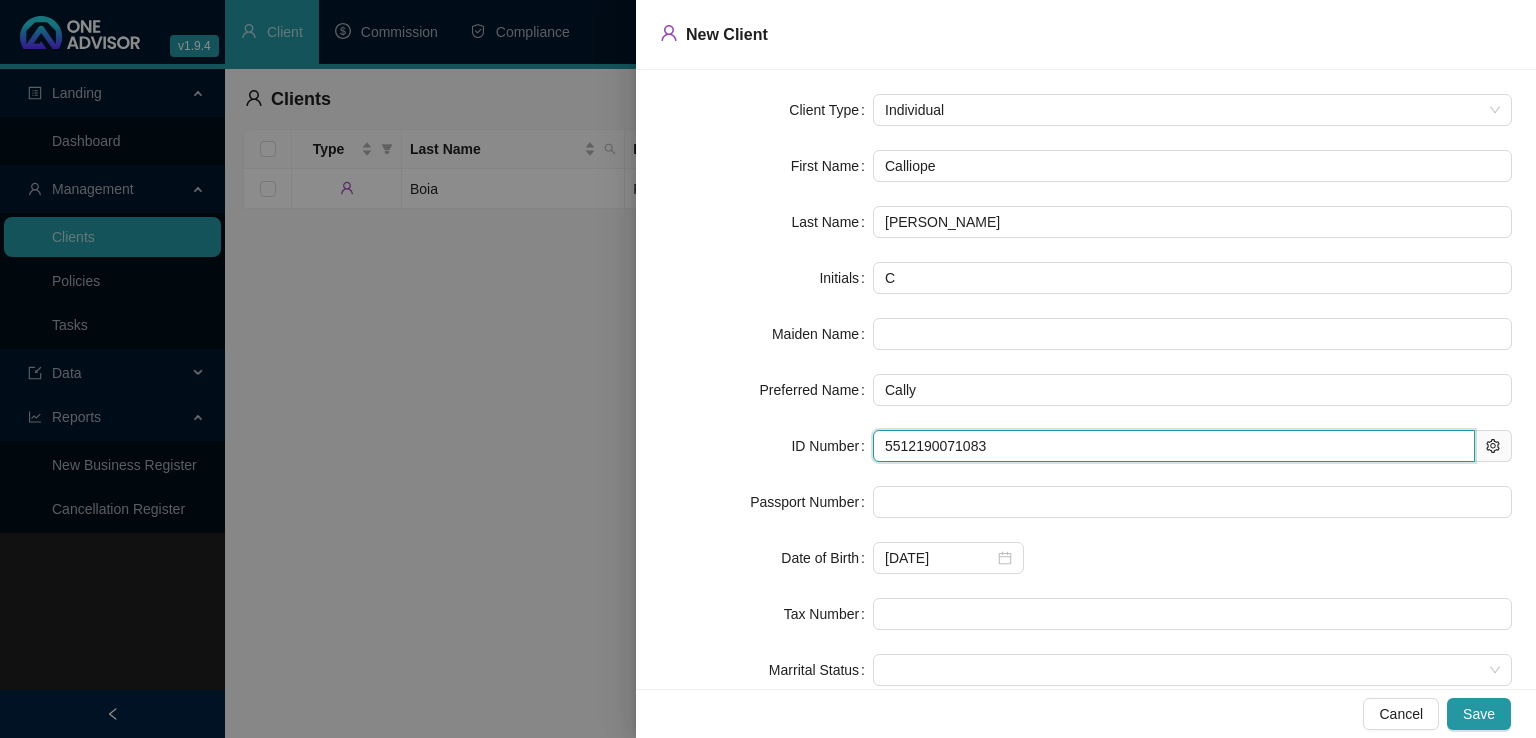 type on "5512190071083" 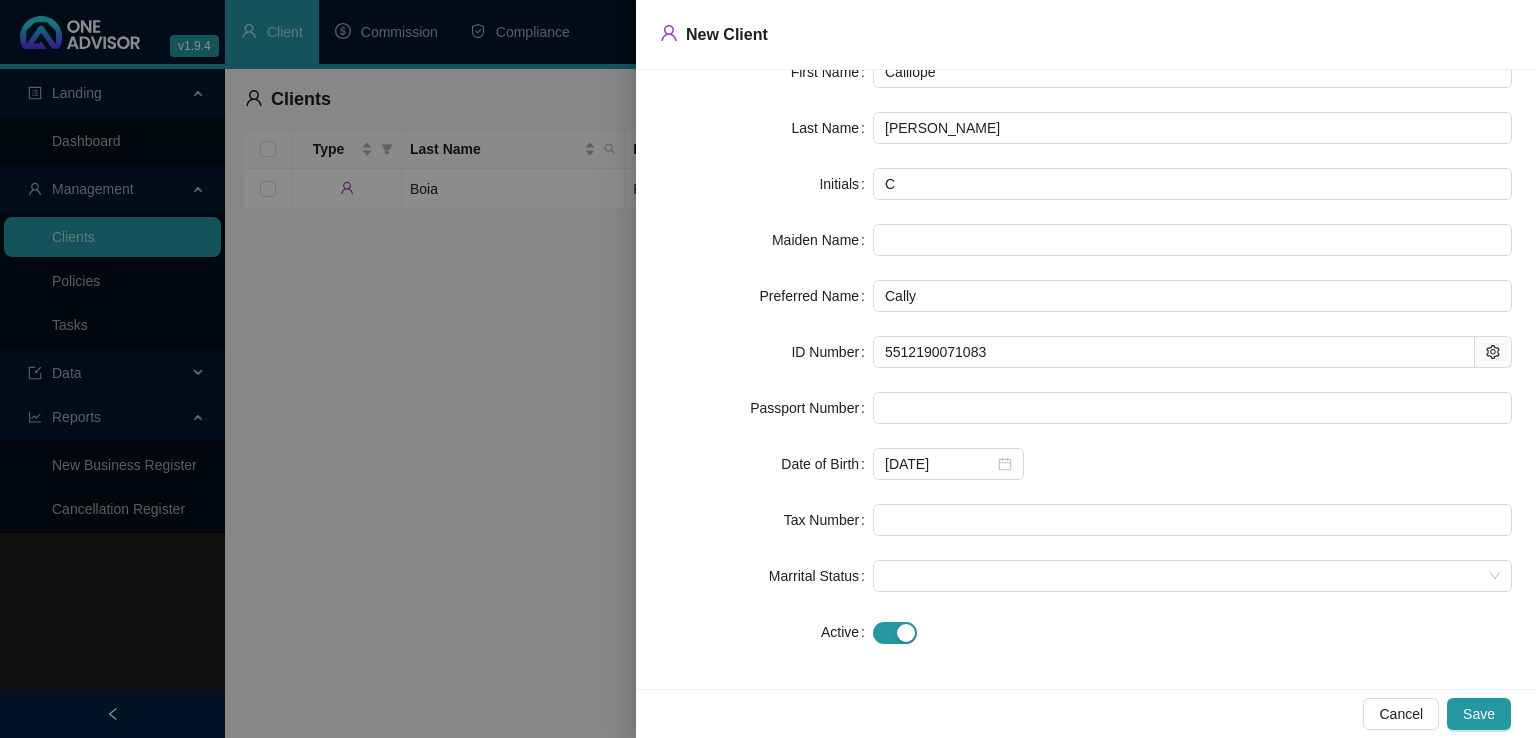 scroll, scrollTop: 100, scrollLeft: 0, axis: vertical 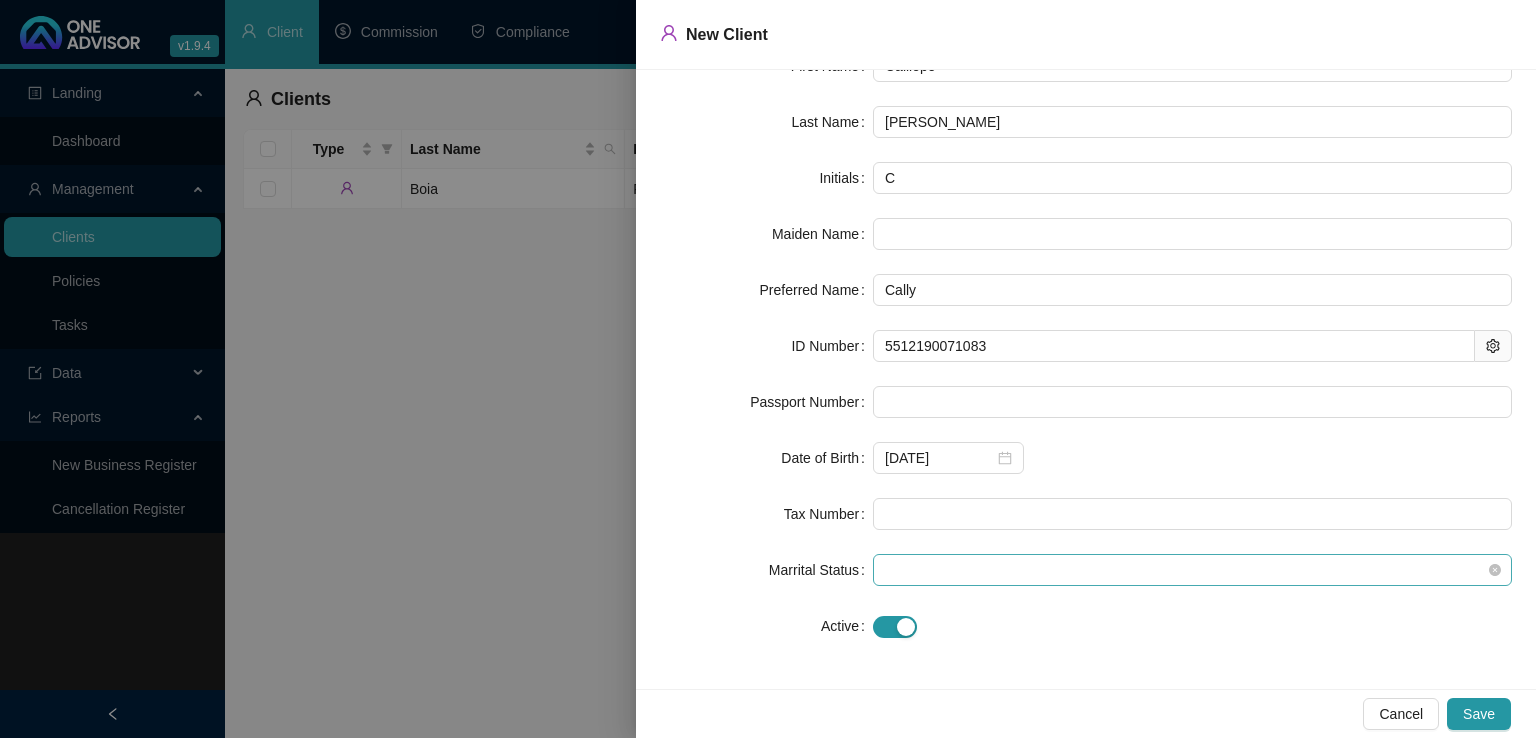 click at bounding box center [1192, 570] 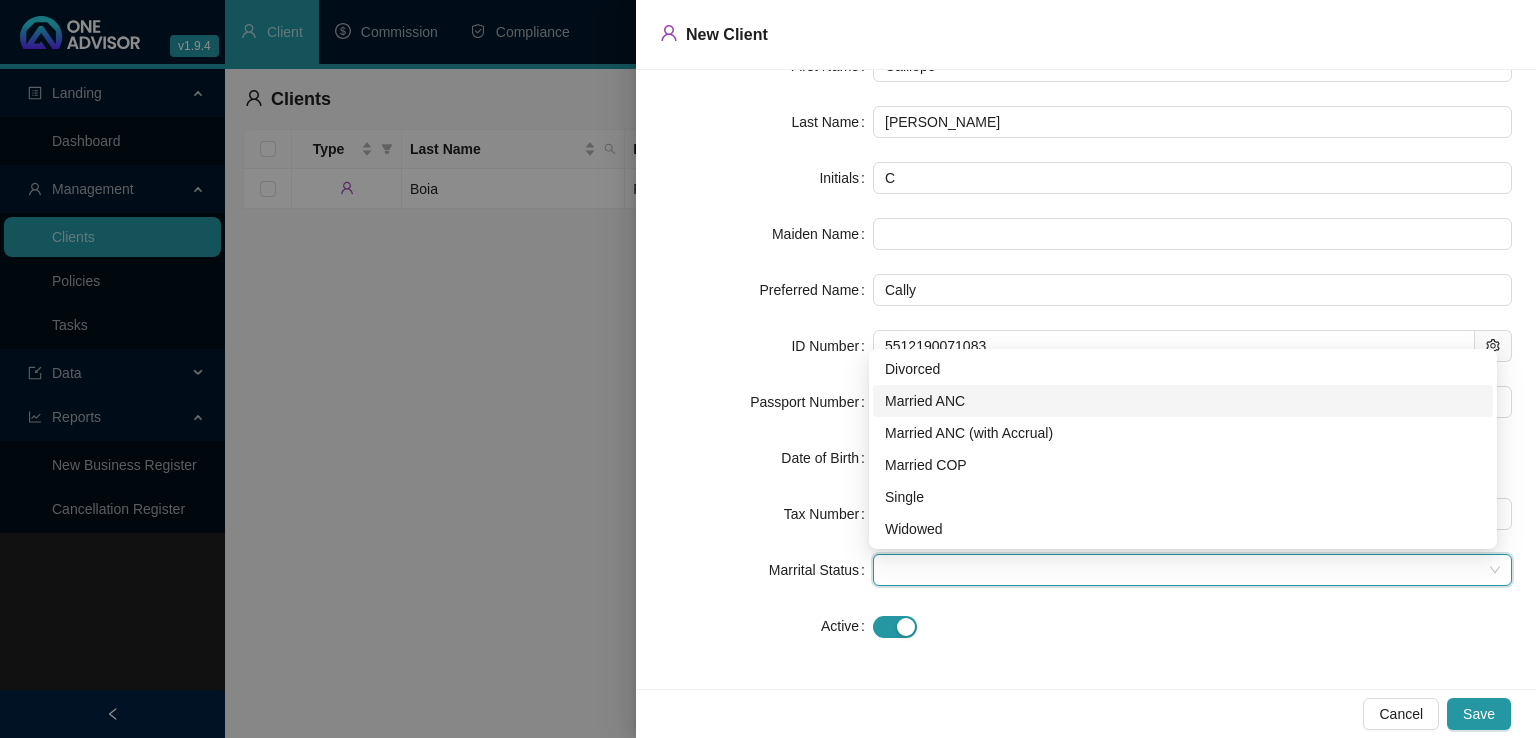 click on "Married ANC" at bounding box center [1183, 401] 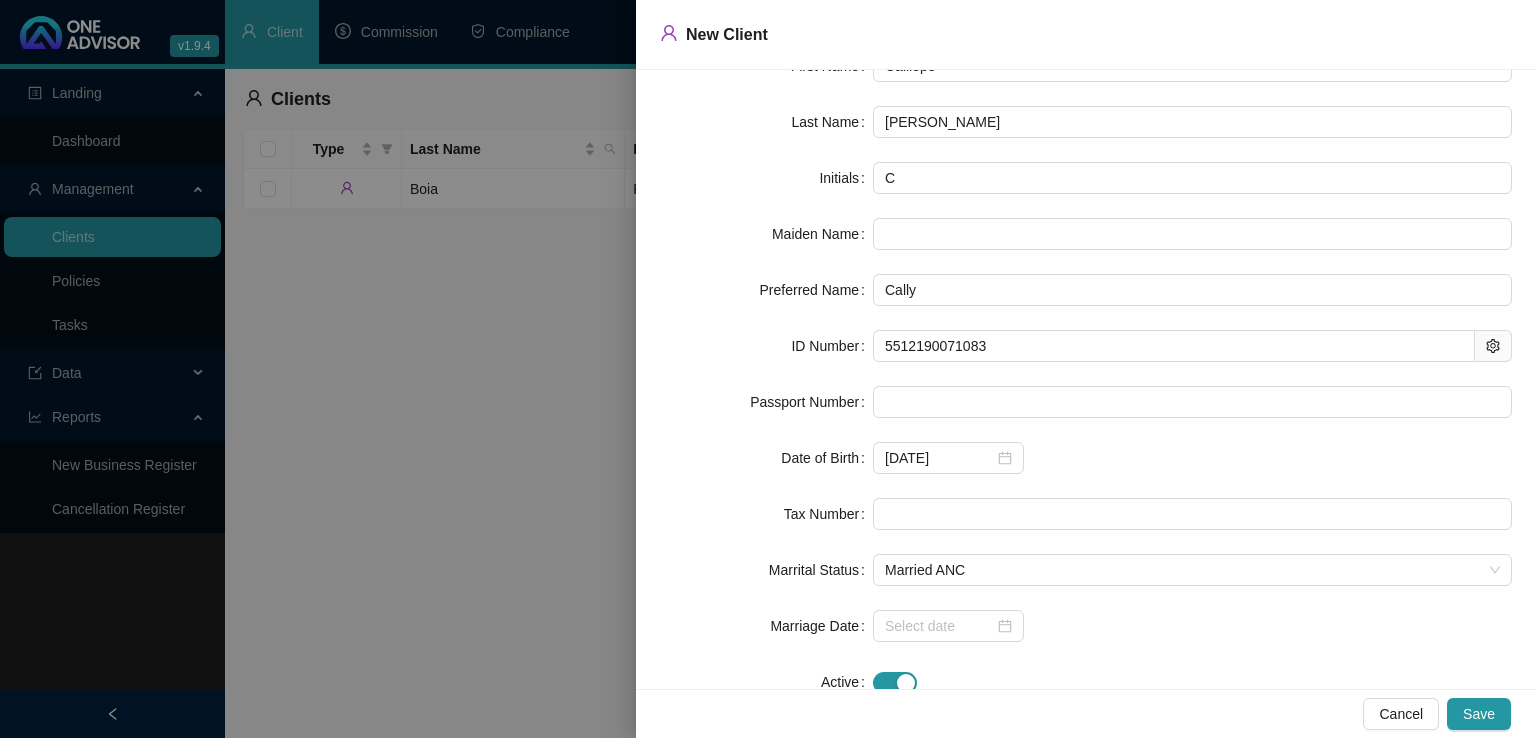scroll, scrollTop: 156, scrollLeft: 0, axis: vertical 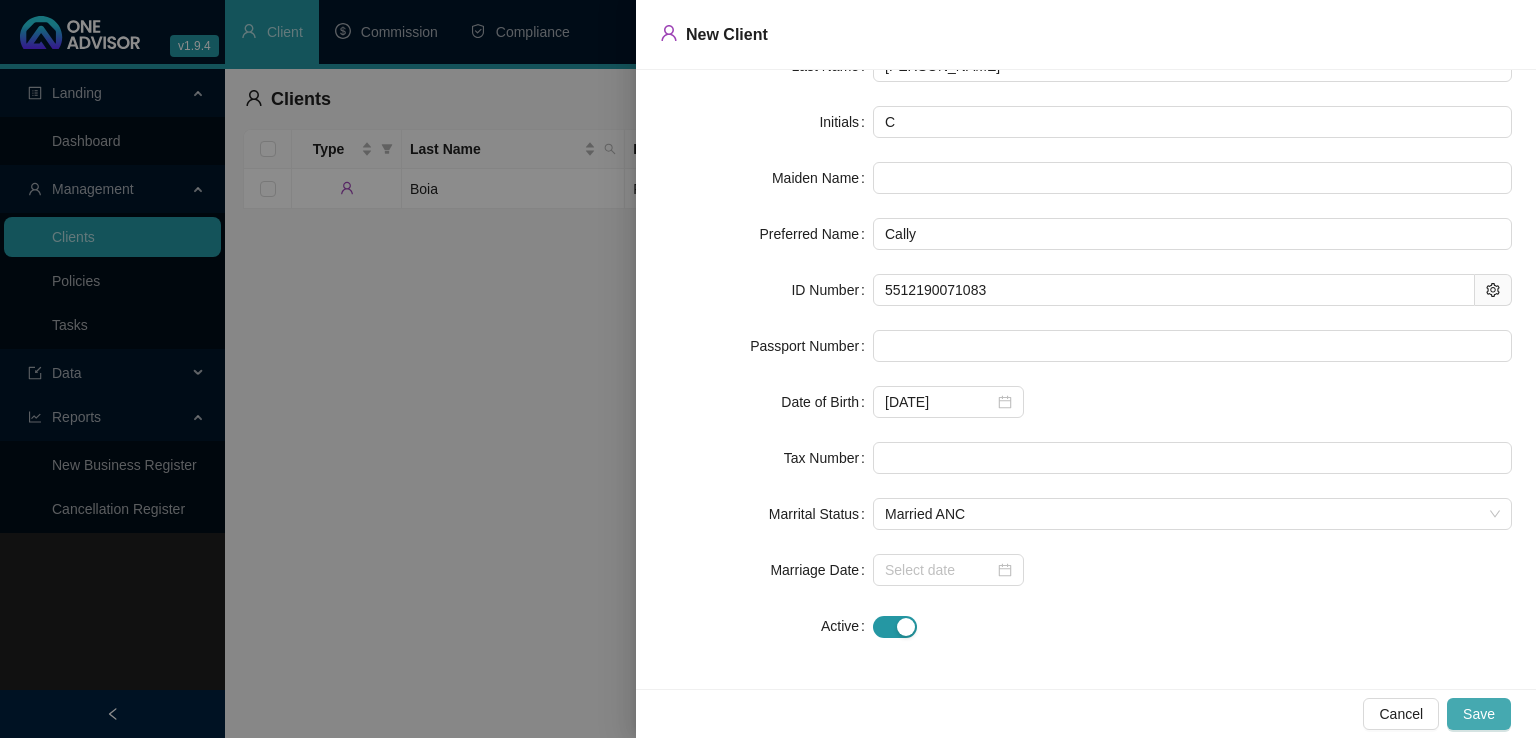 click on "Save" at bounding box center [1479, 714] 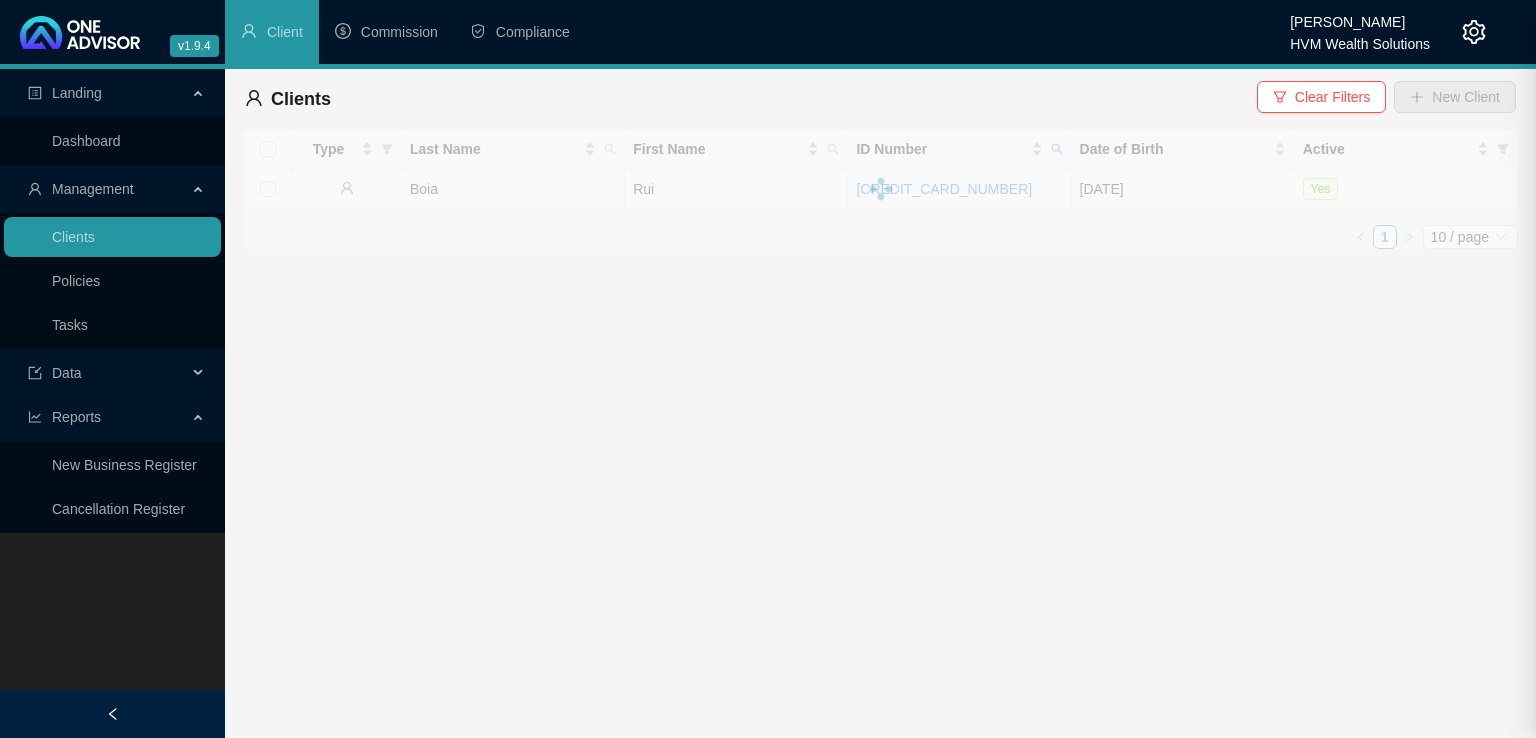 scroll, scrollTop: 0, scrollLeft: 0, axis: both 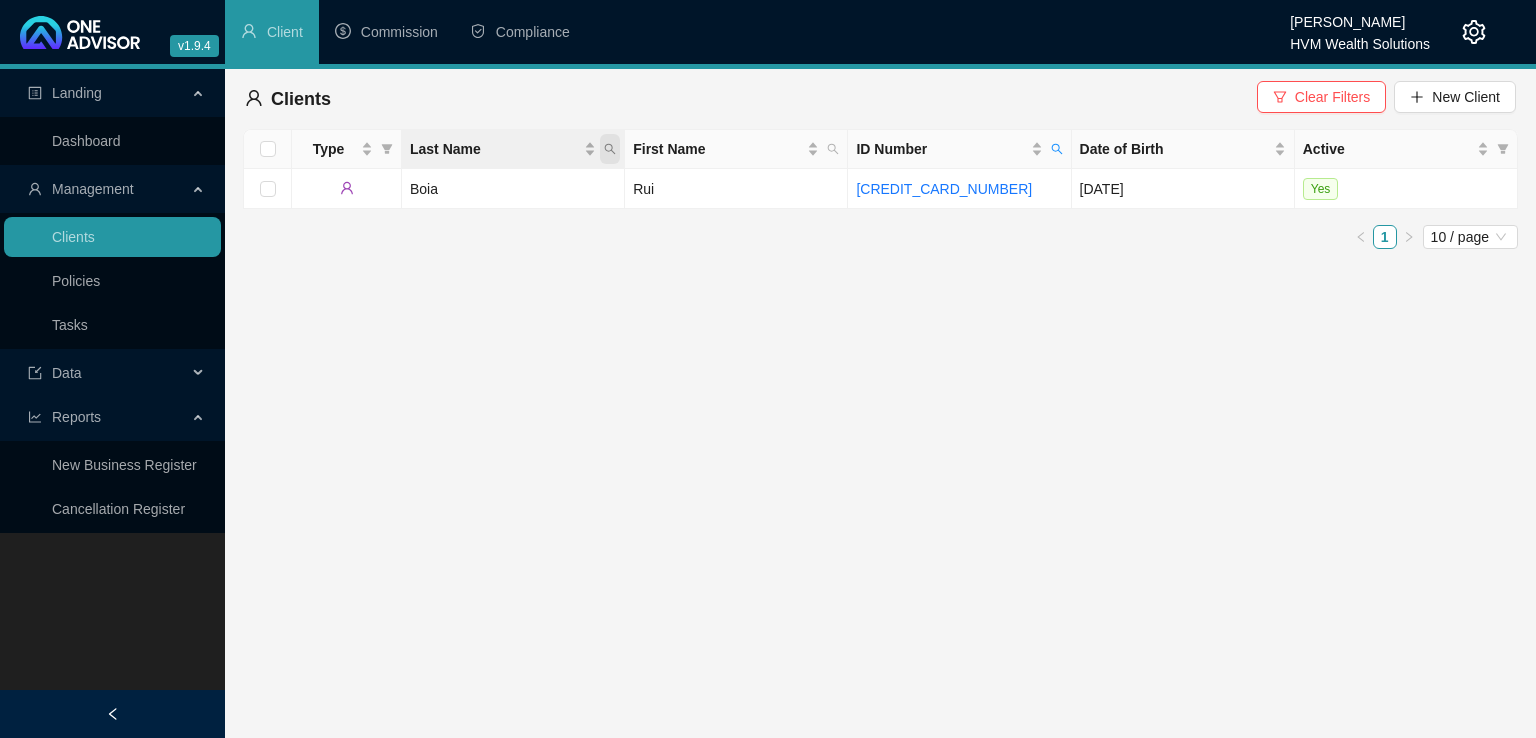 click 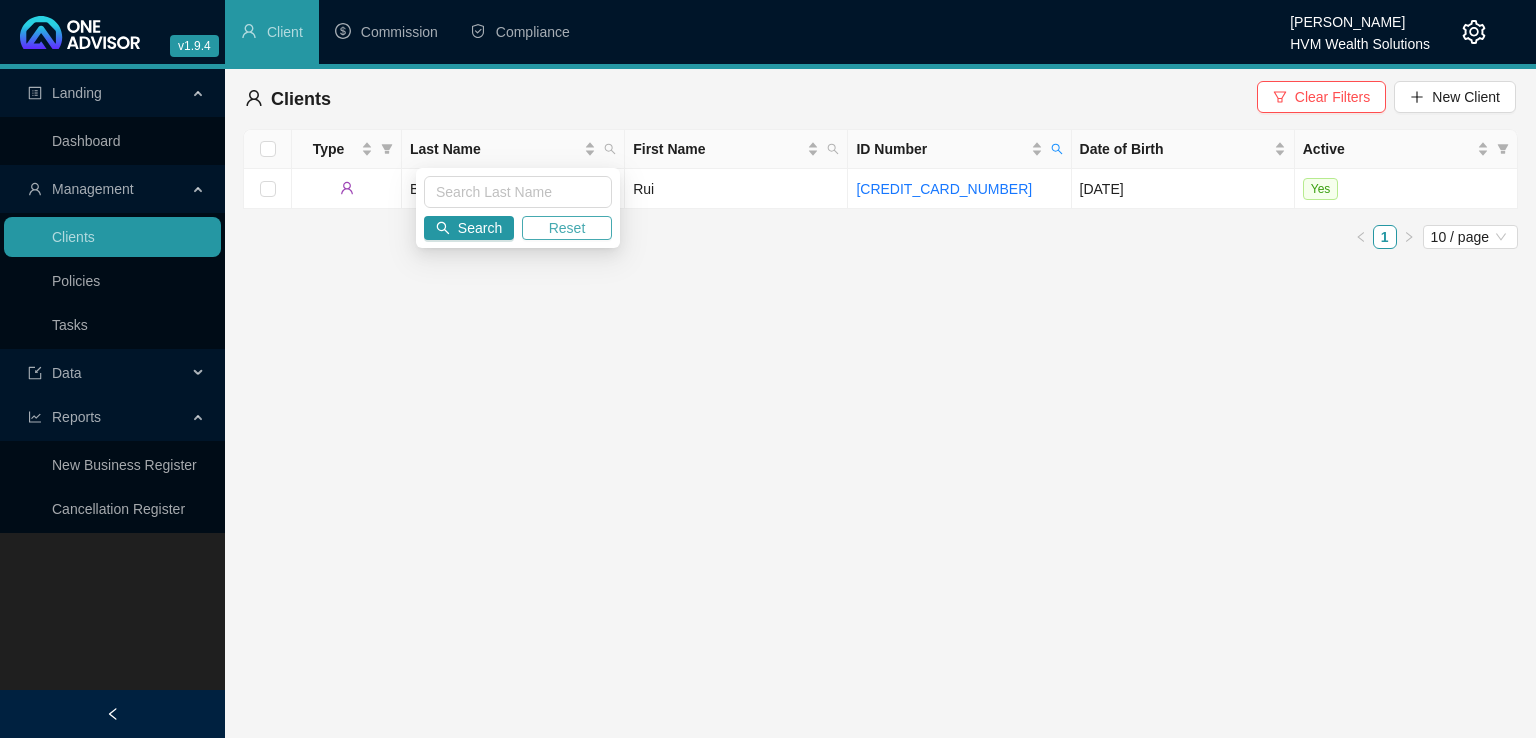 click on "Reset" at bounding box center [567, 228] 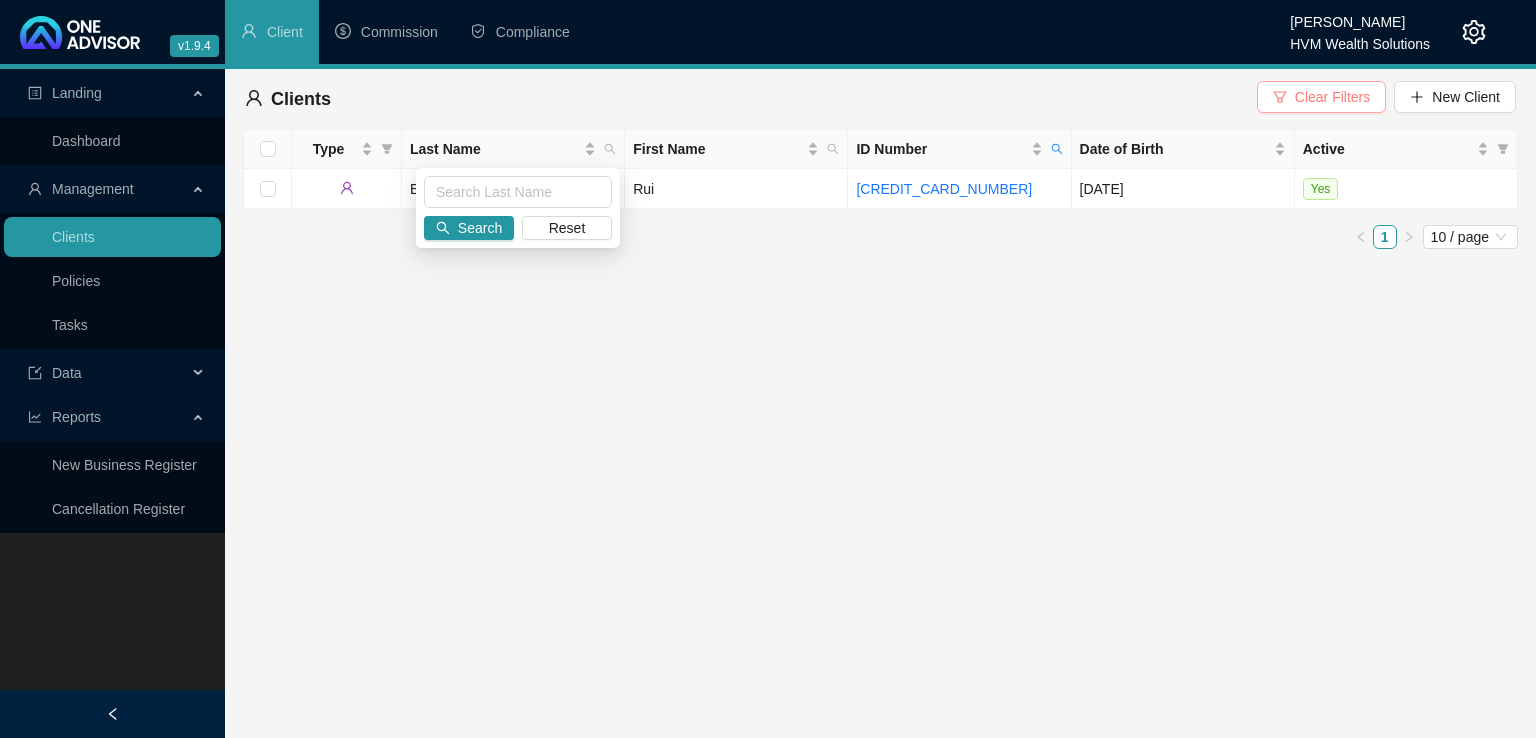 click on "Clear Filters" at bounding box center (1332, 97) 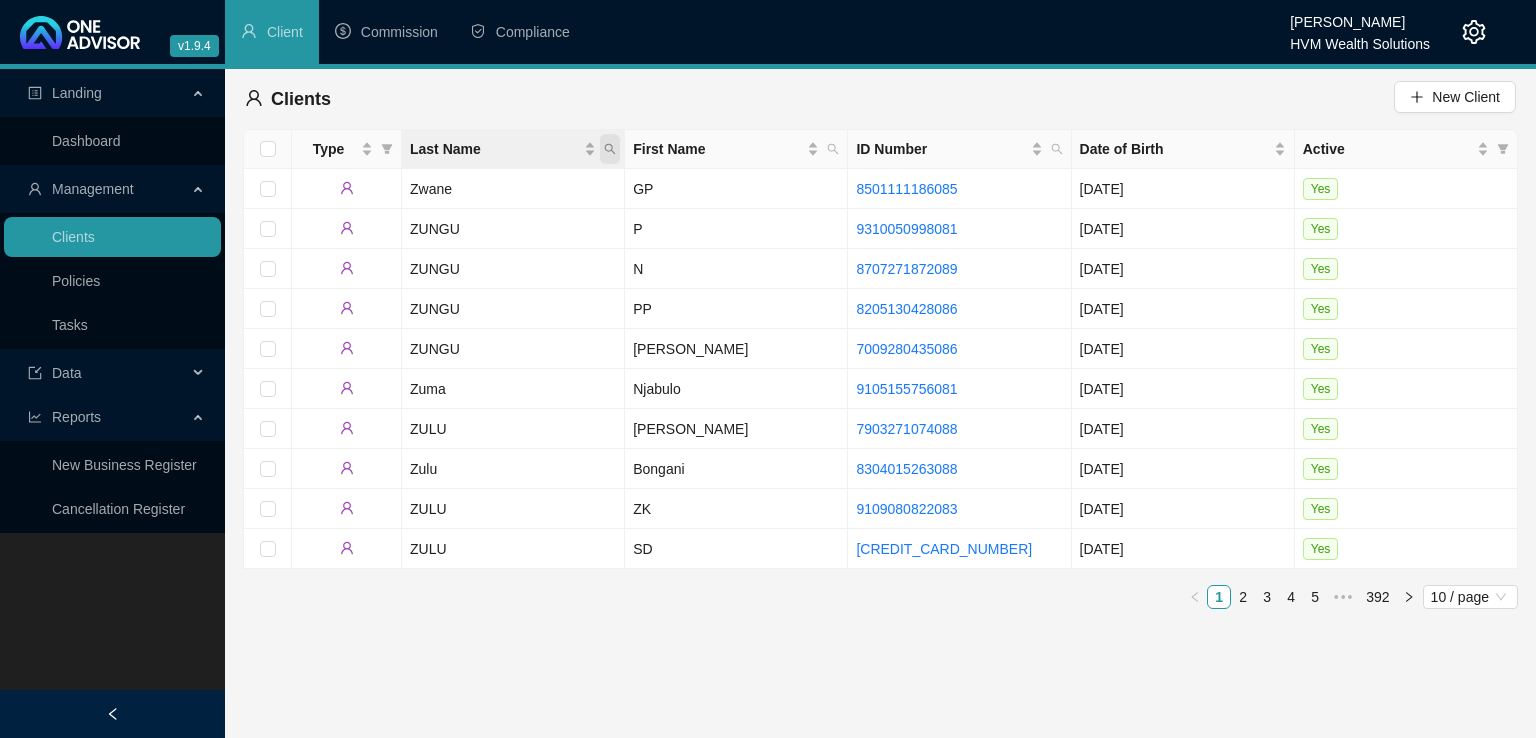 click 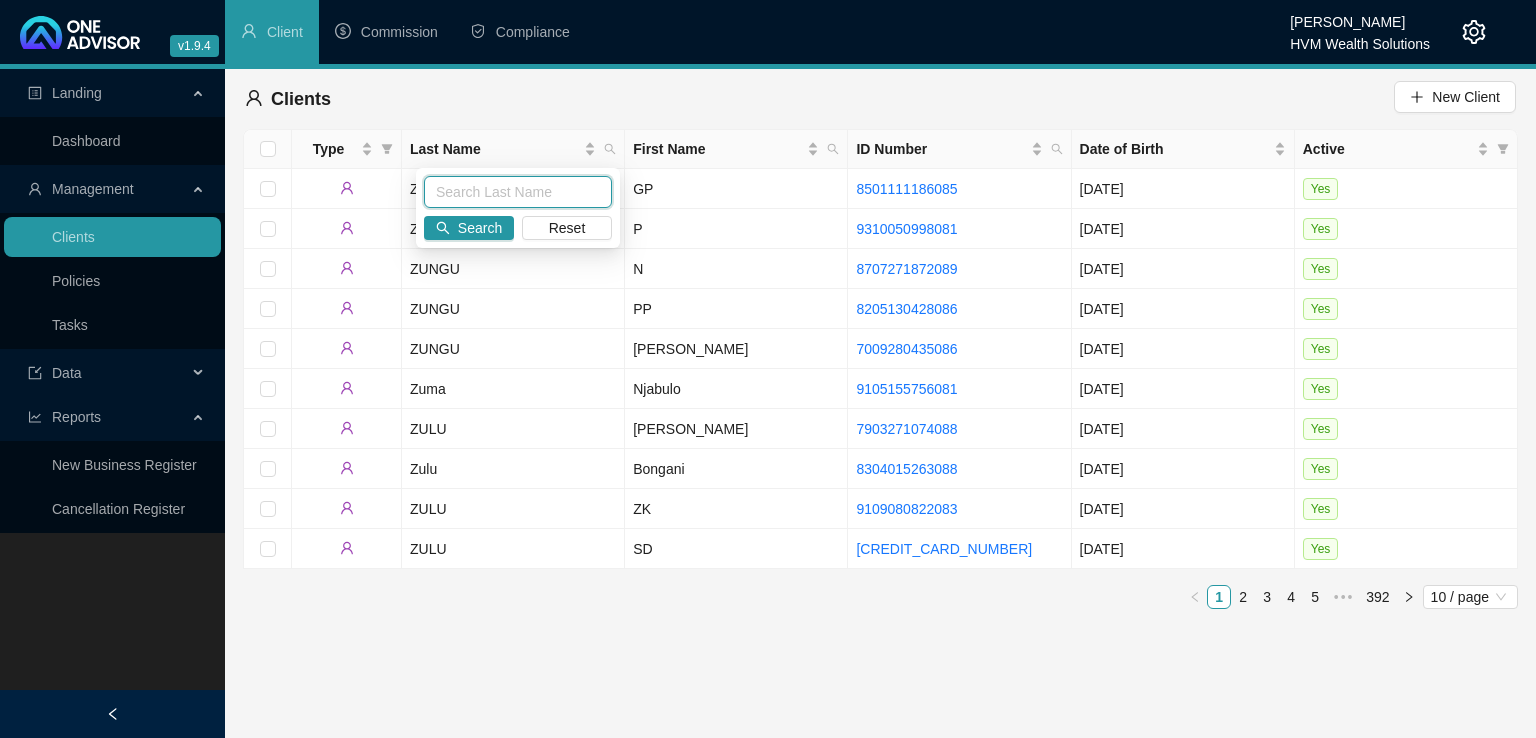 click at bounding box center [518, 192] 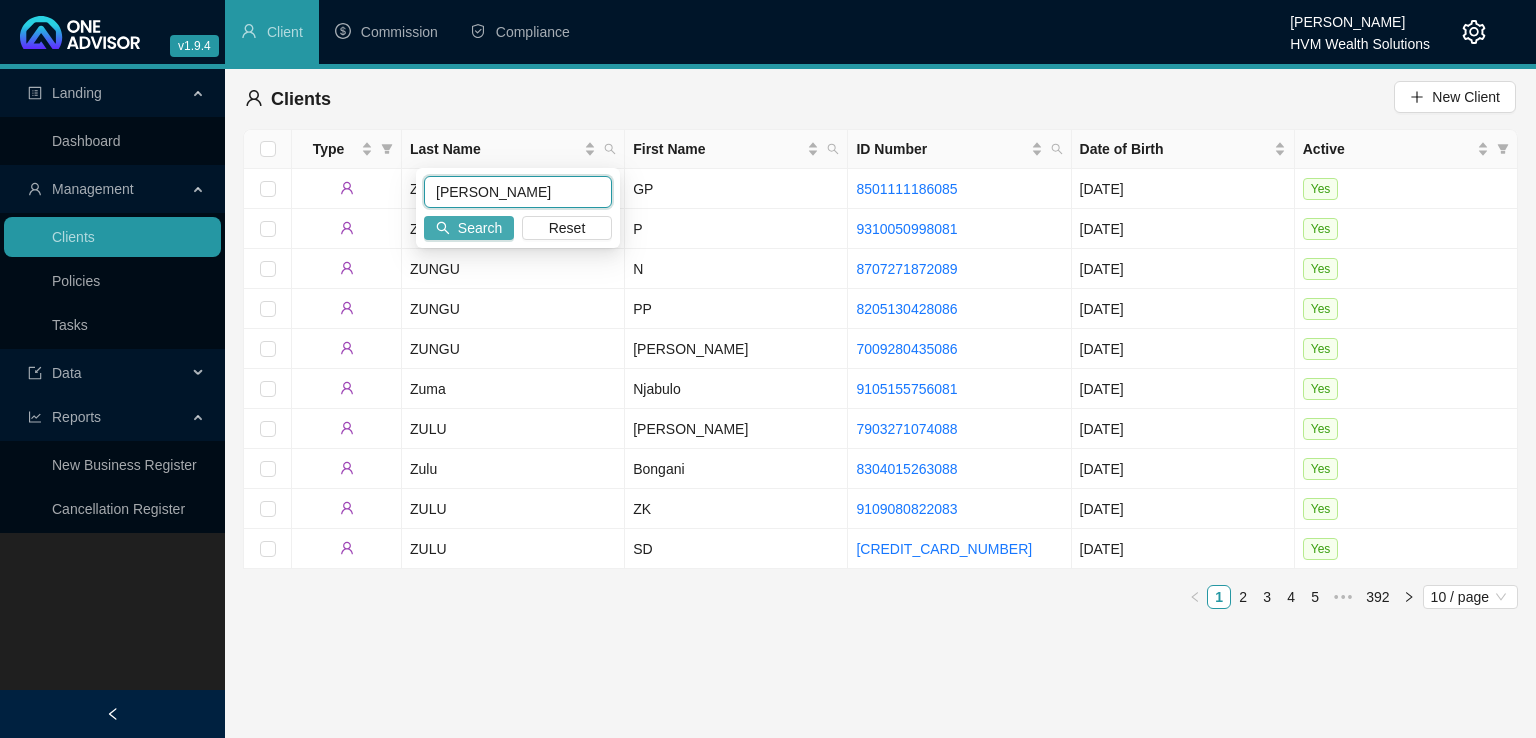 type on "[PERSON_NAME]" 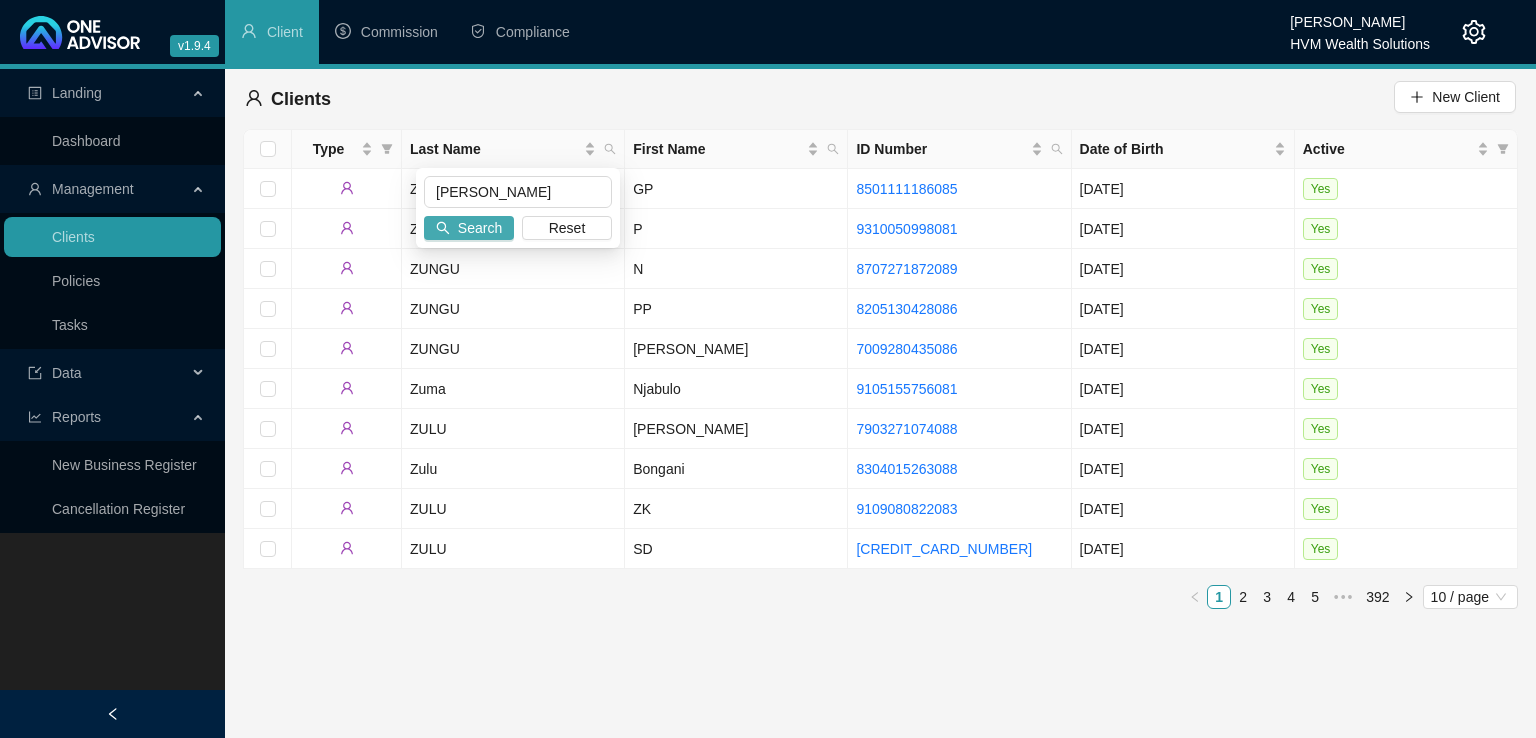 click on "Search" at bounding box center [480, 228] 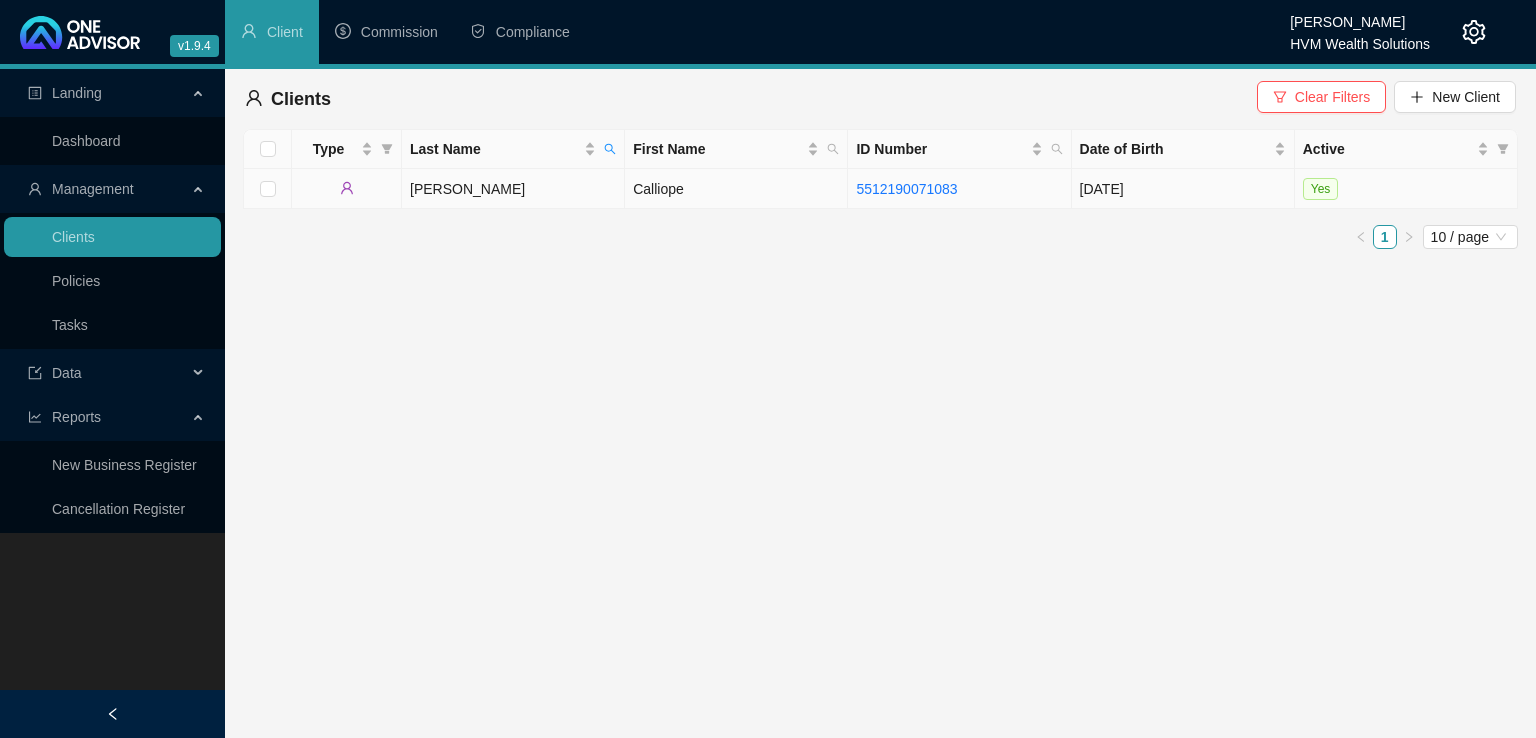 click on "[PERSON_NAME]" at bounding box center (513, 189) 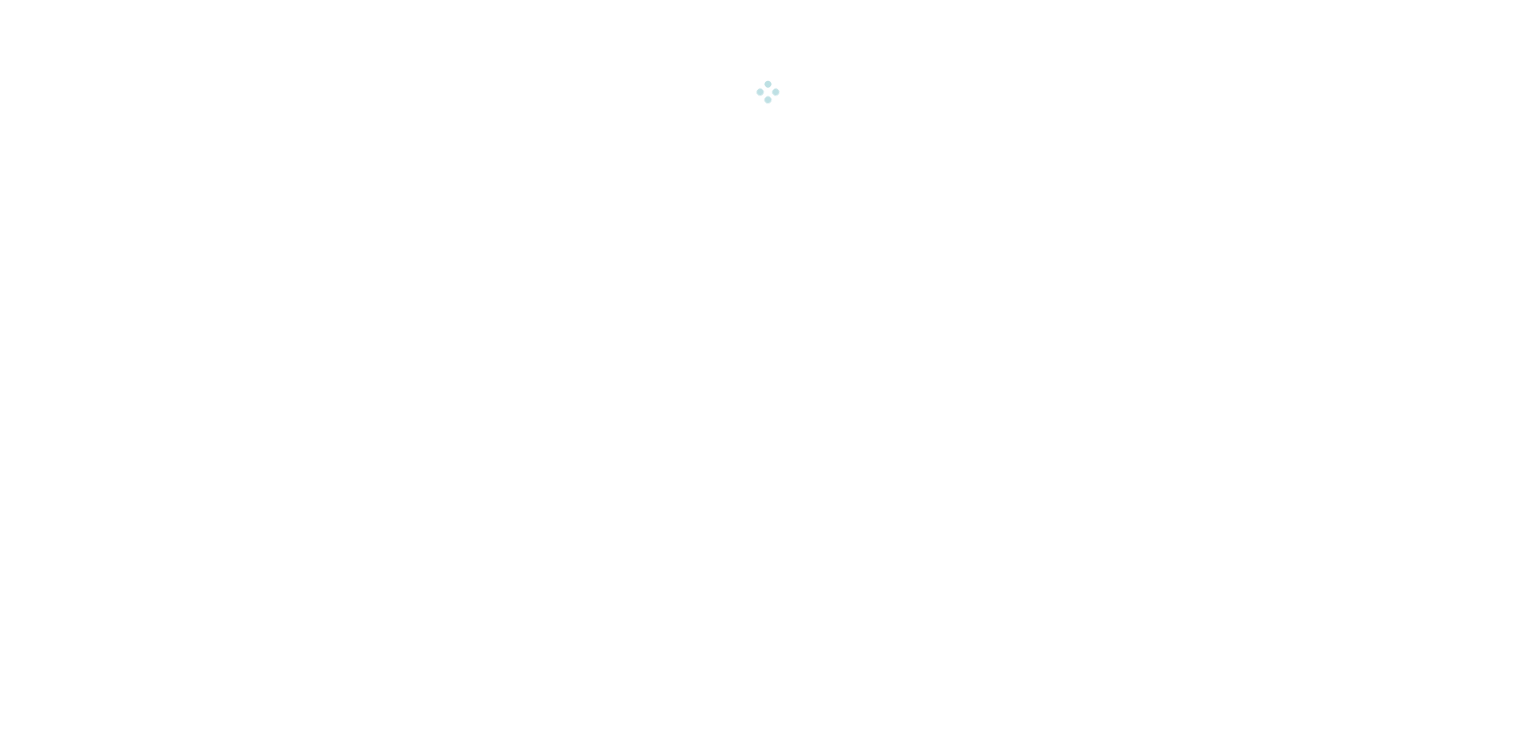click on "v1.9.4 [PERSON_NAME] HVM Wealth Solutions Client Commission Compliance Landing Dashboard Management Clients Policies Tasks Data Reports New Business Register Cancellation Register Clients Clear Filters New Client Type Last Name First Name ID Number Date of Birth Active [PERSON_NAME] 5512190071083 [DATE] Yes 1 10 / page" at bounding box center [768, 51] 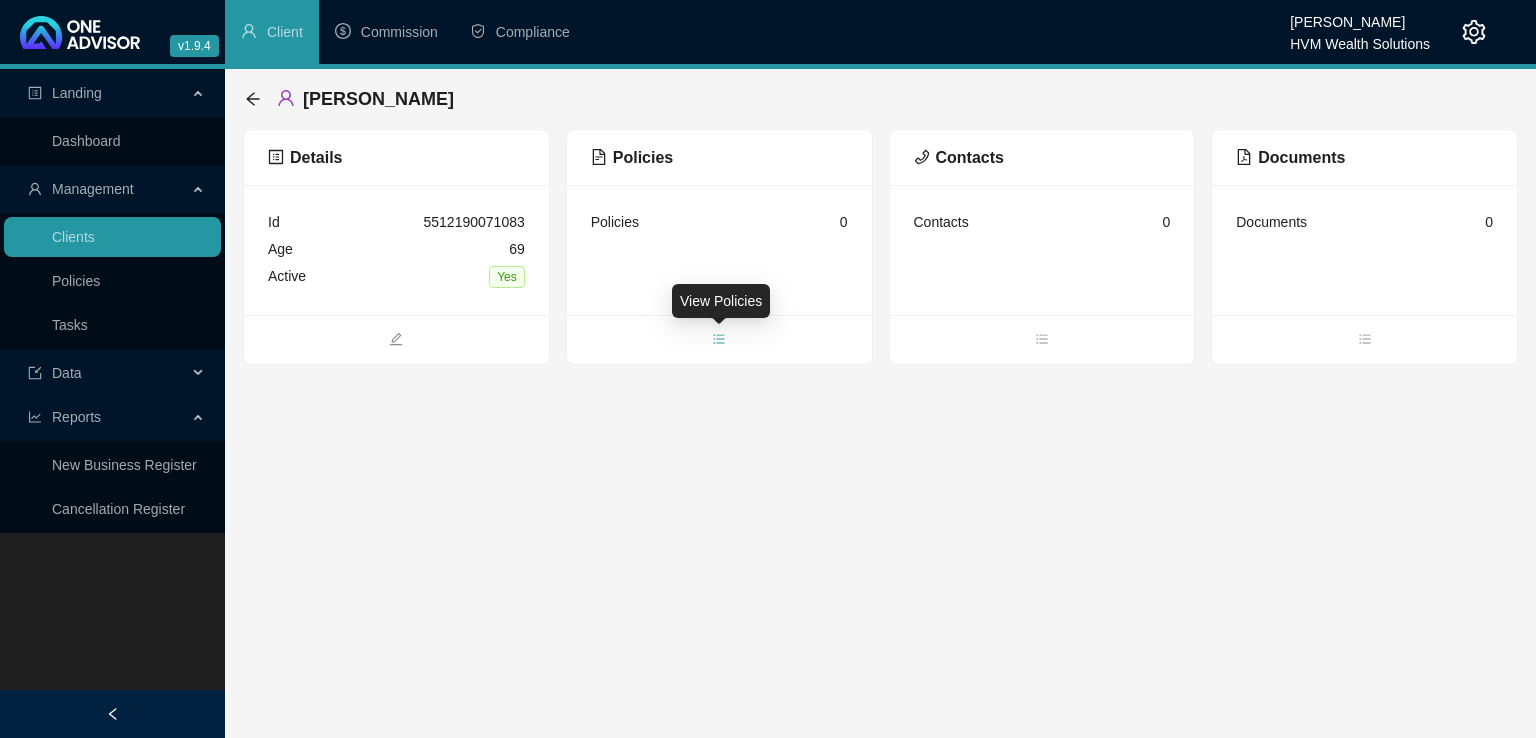 click 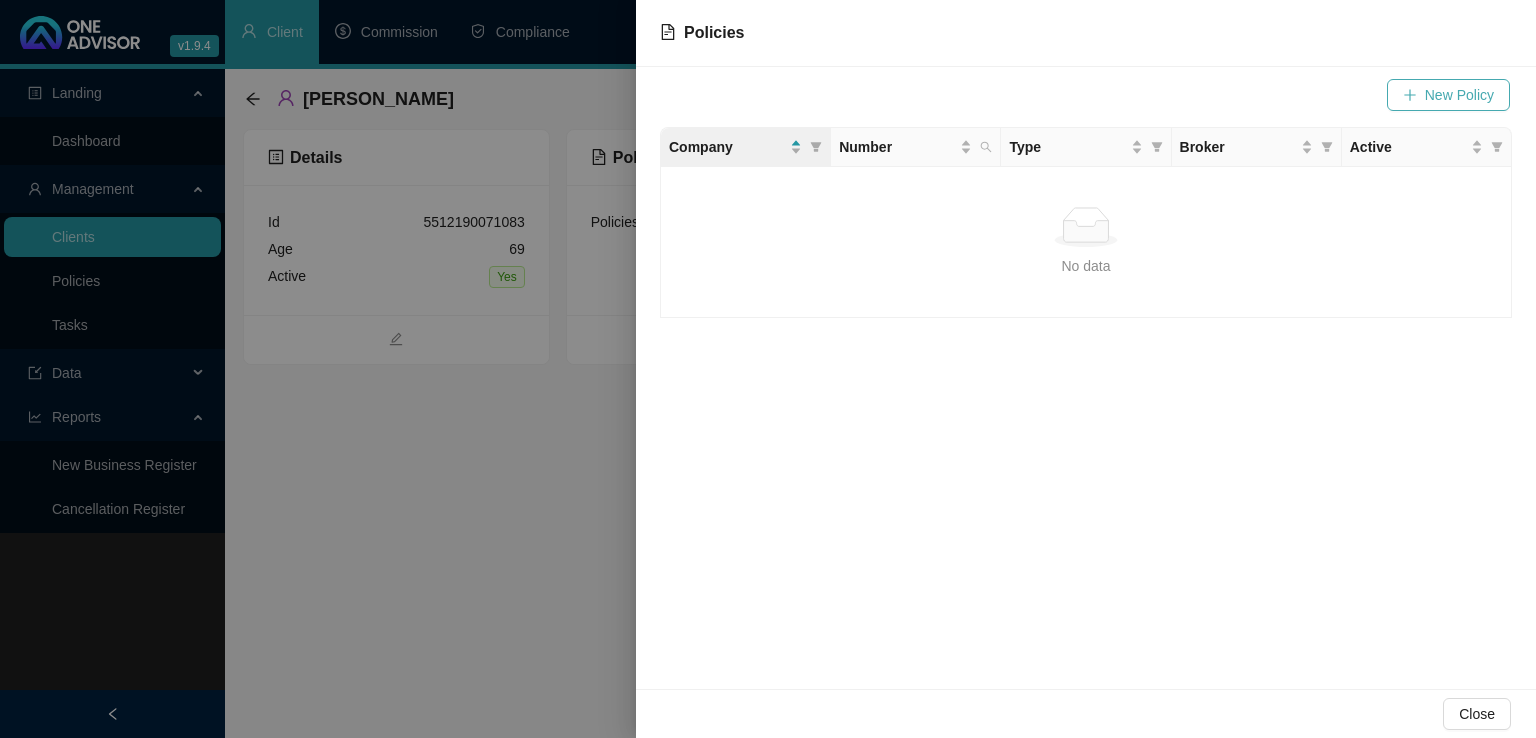 click on "New Policy" at bounding box center [1459, 95] 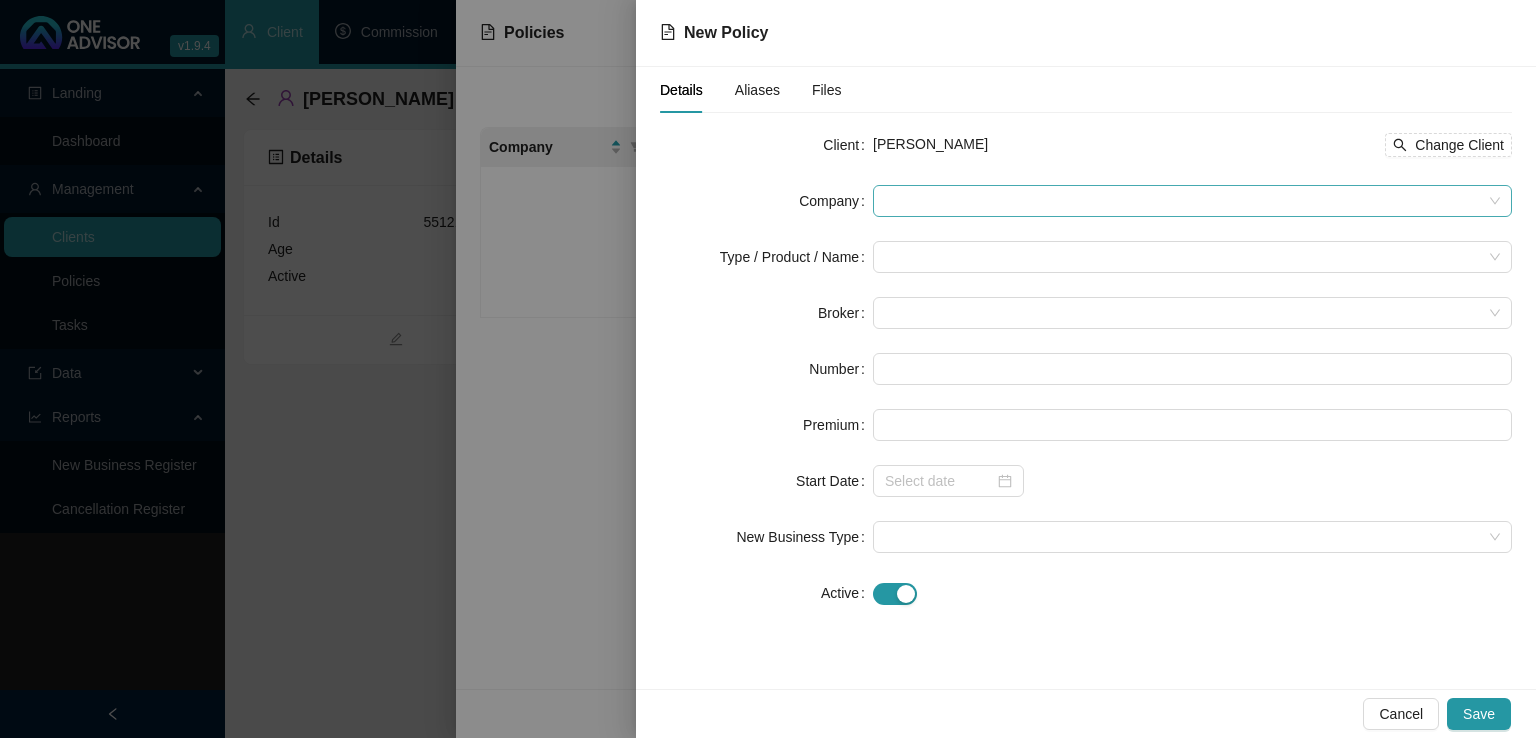 click at bounding box center [1192, 201] 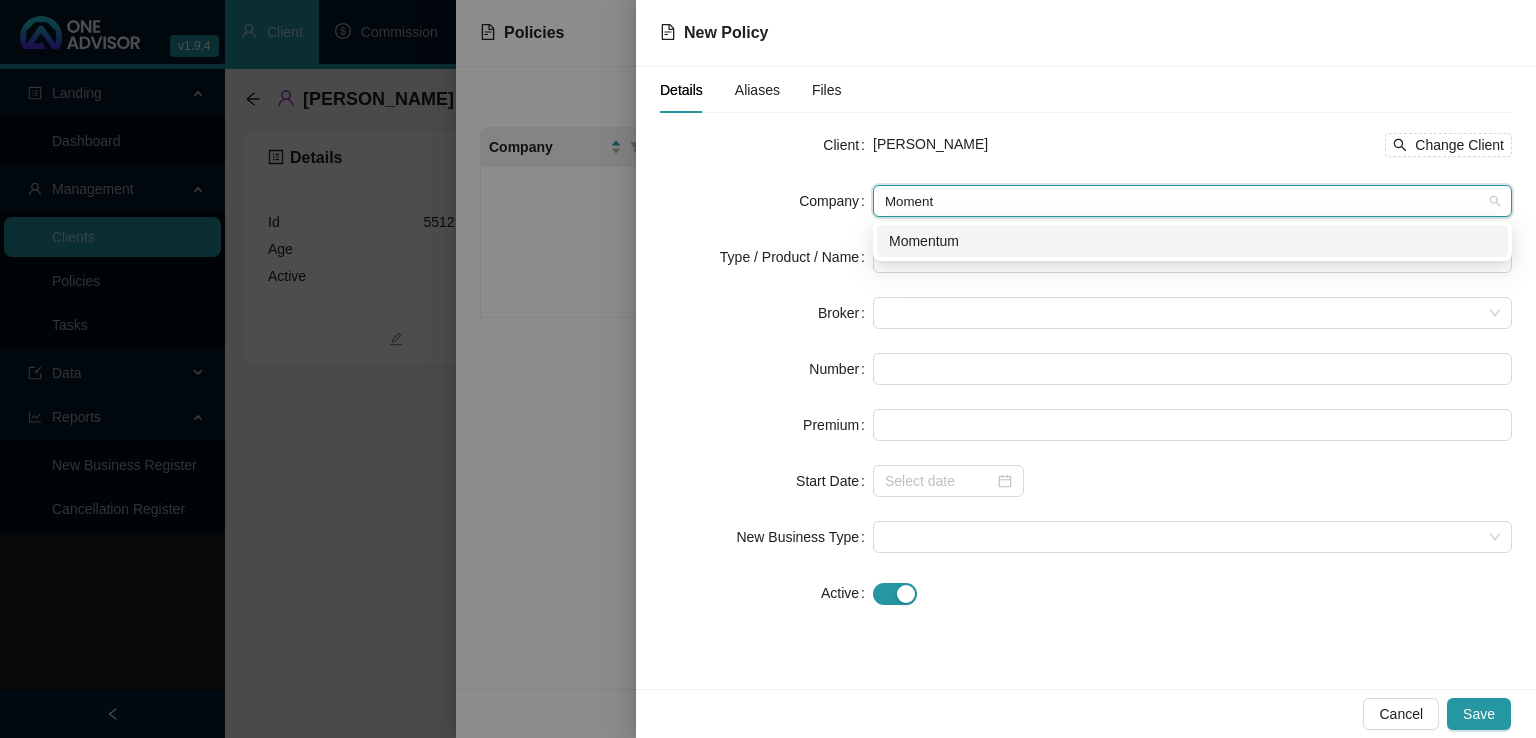 type on "Momentu" 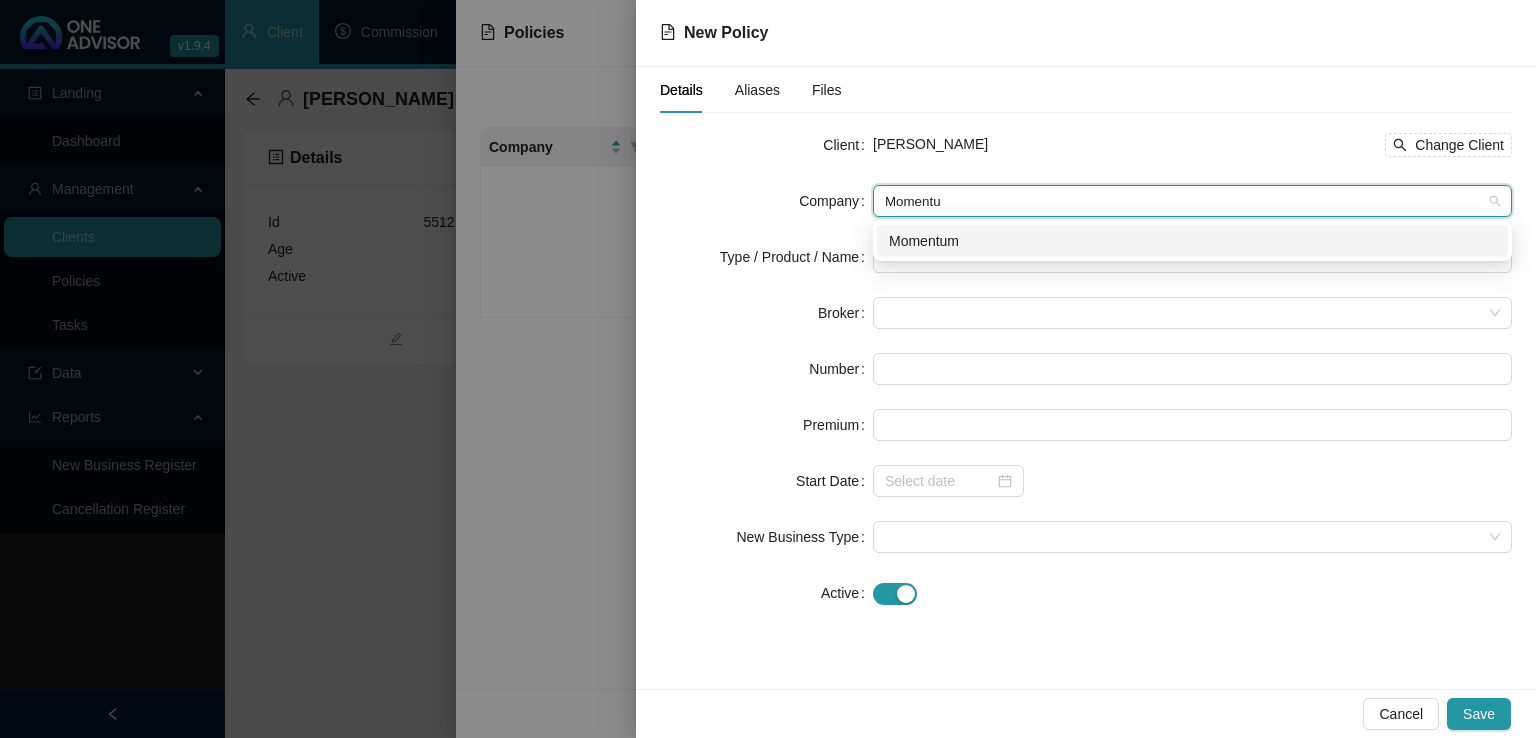 click on "Momentum" at bounding box center [1192, 241] 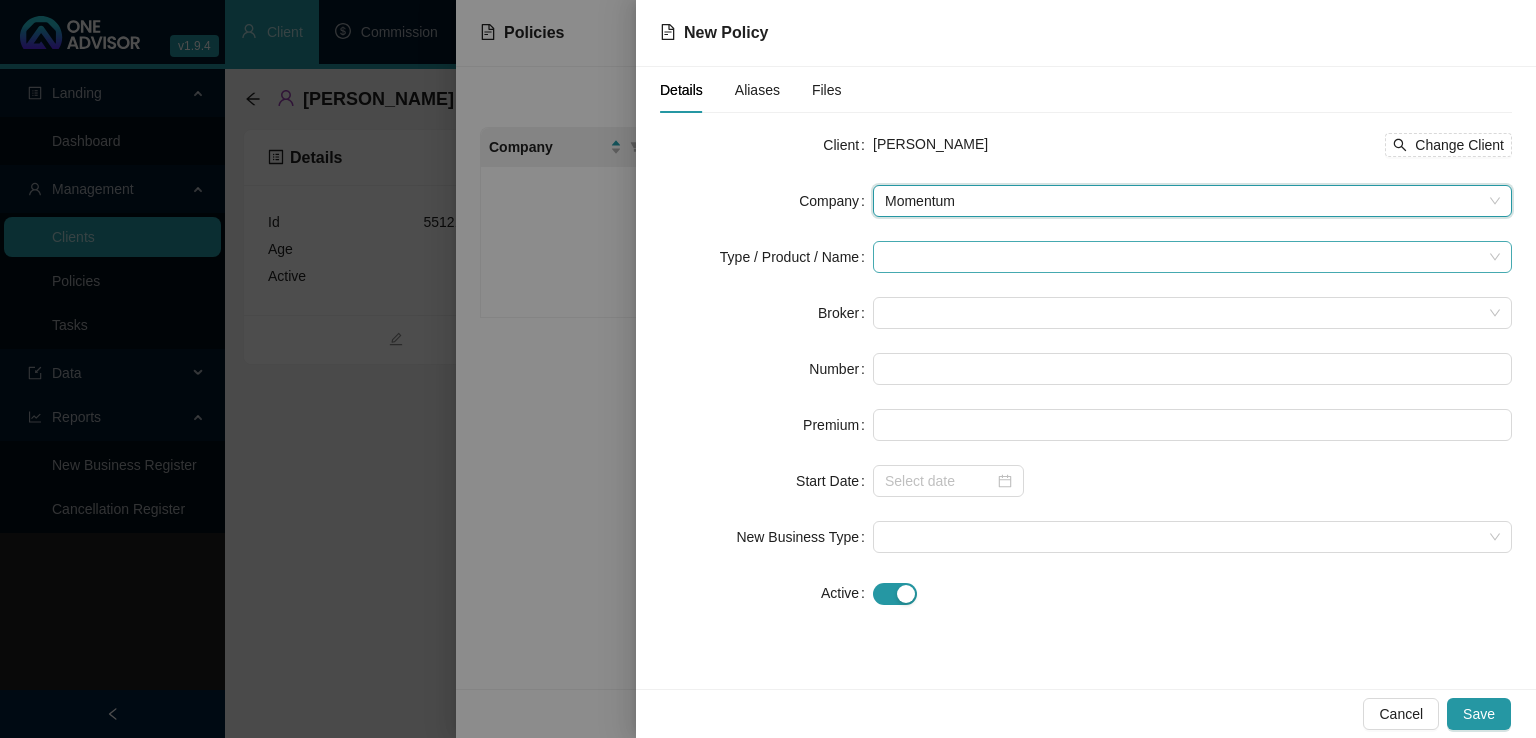 click at bounding box center [1183, 257] 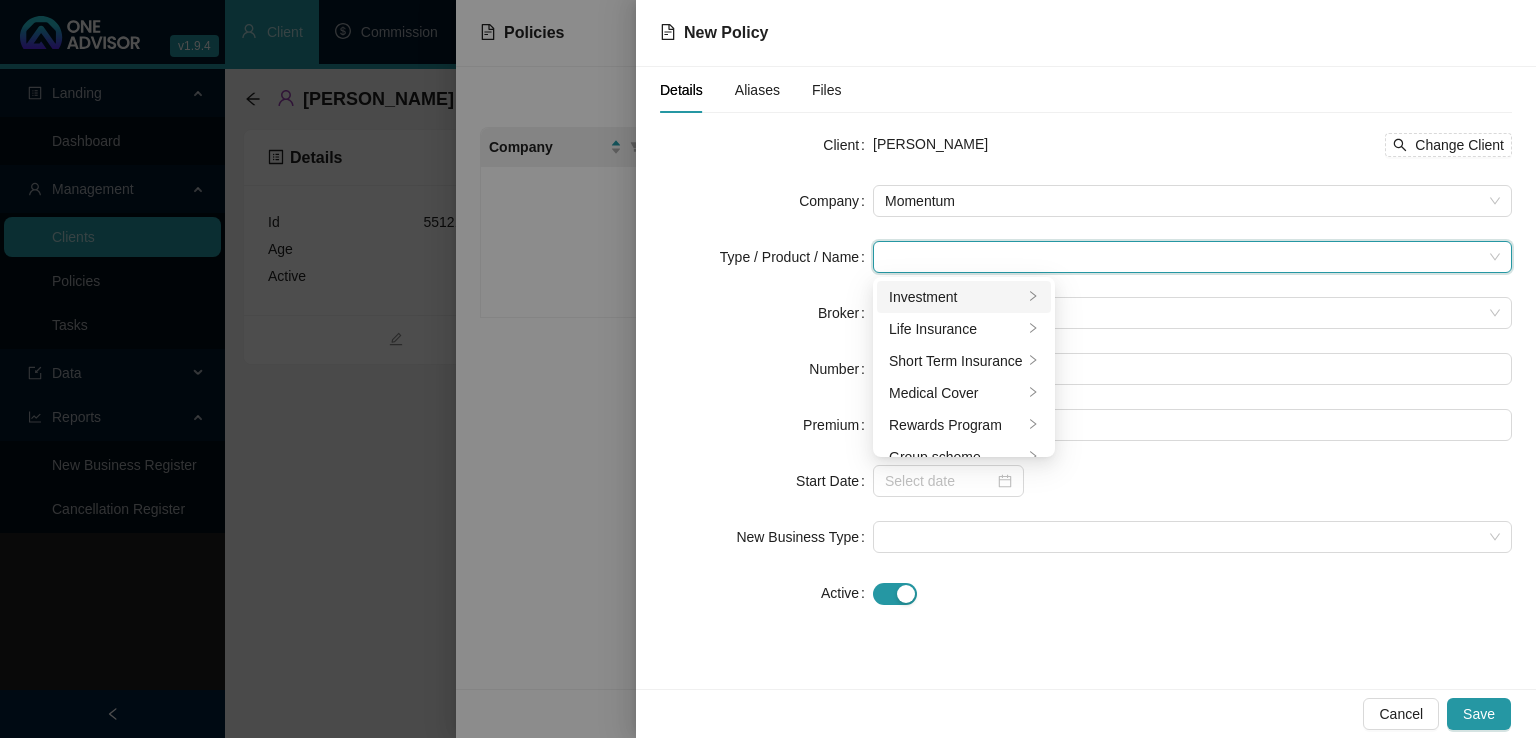 click on "Investment" at bounding box center [964, 297] 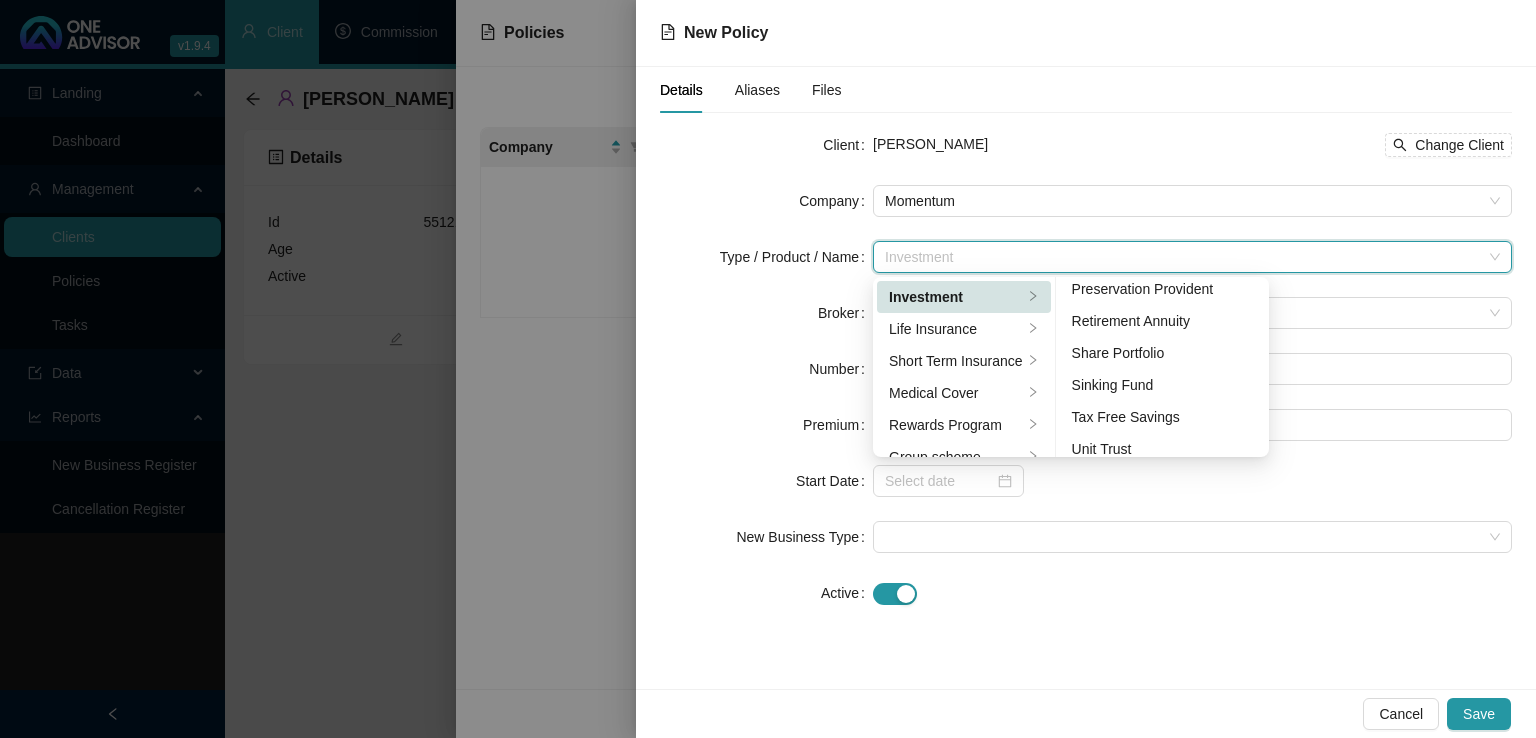 scroll, scrollTop: 308, scrollLeft: 0, axis: vertical 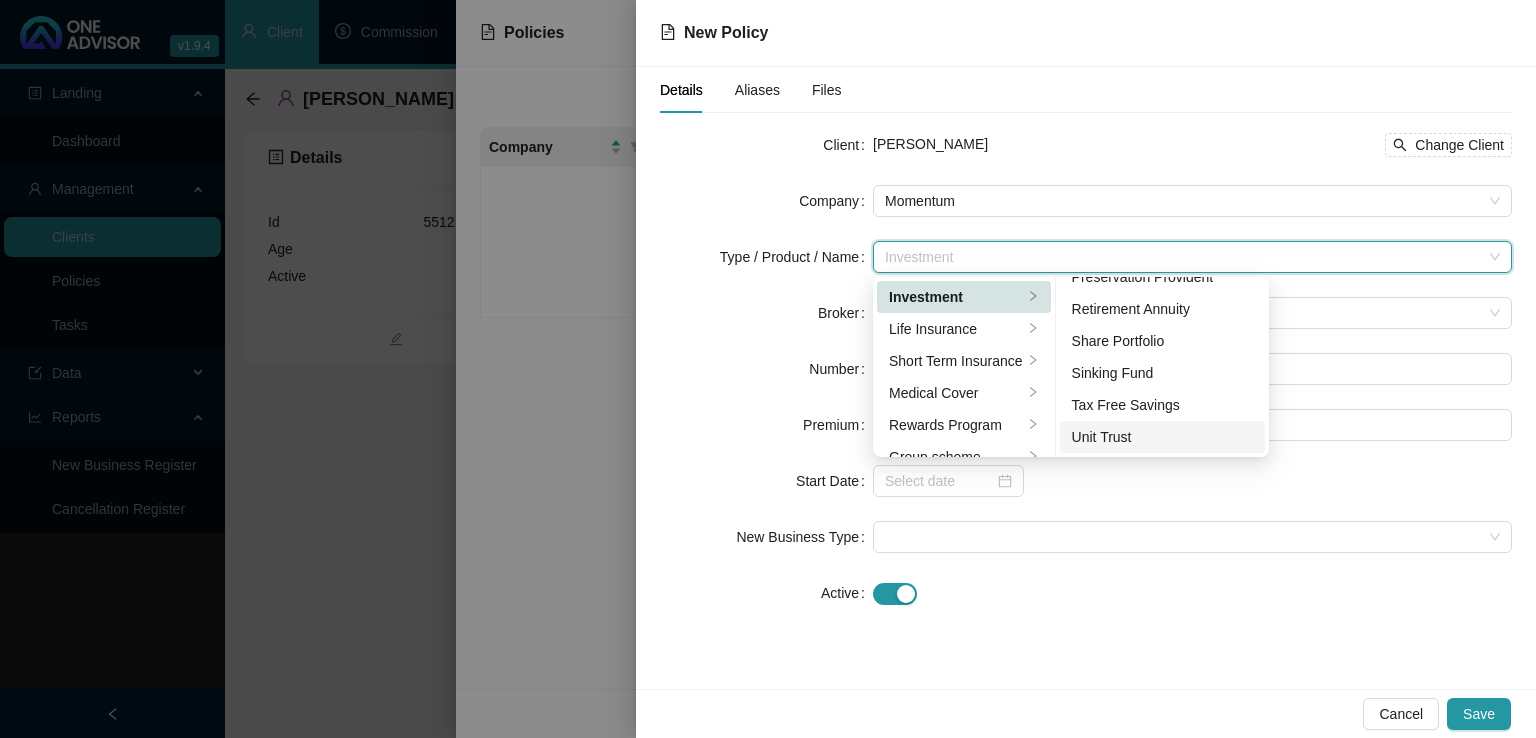 click on "Unit Trust" at bounding box center [1163, 437] 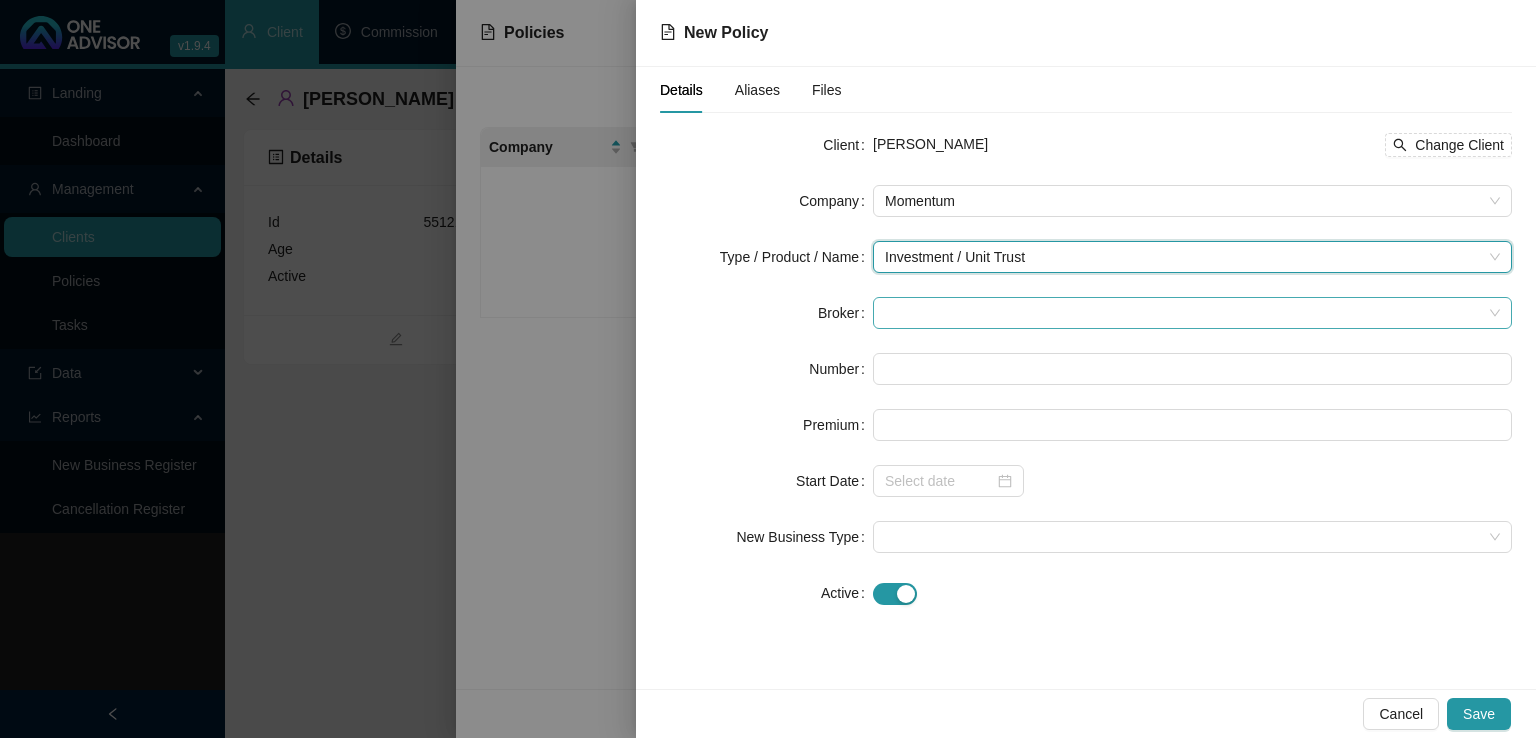 click at bounding box center (1192, 313) 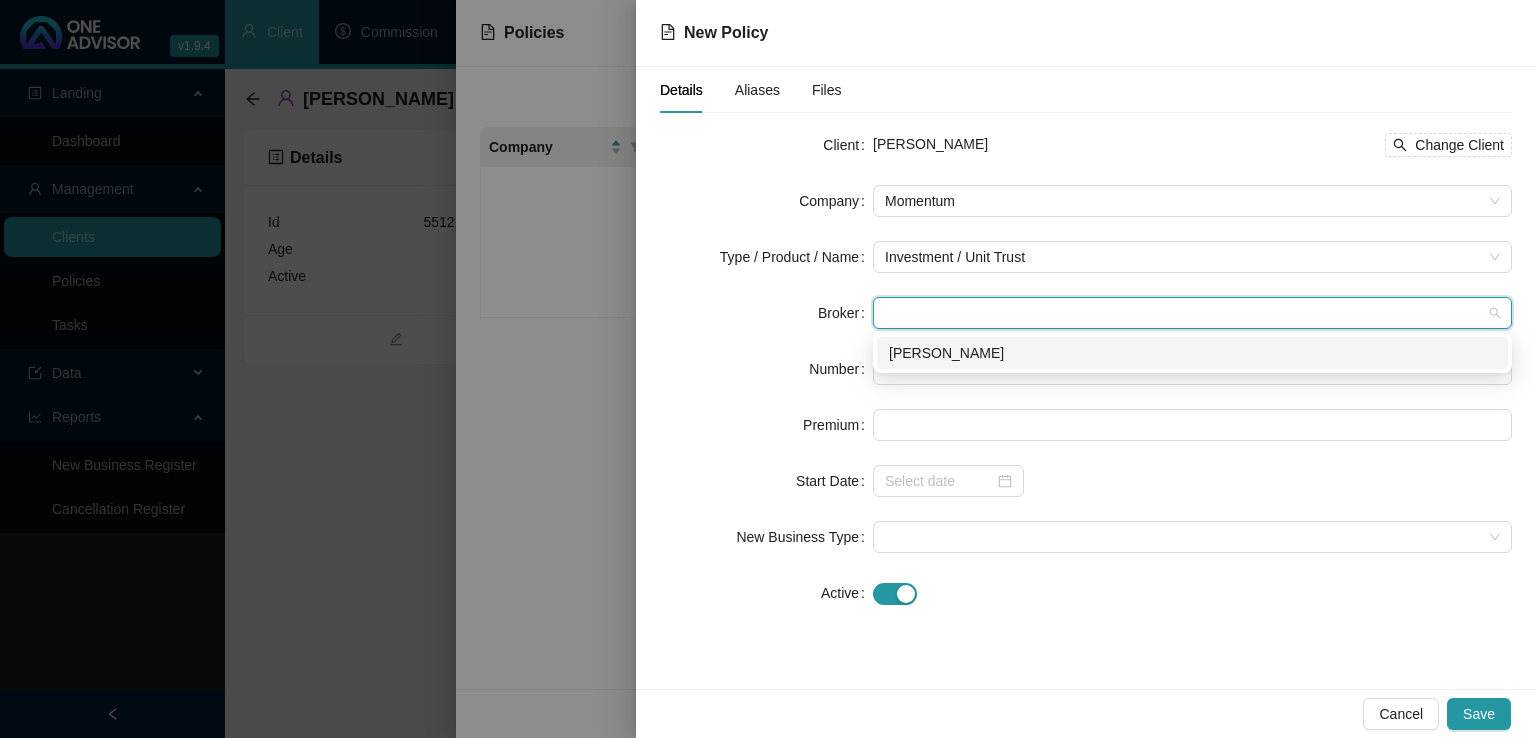 click on "[PERSON_NAME]" at bounding box center (1192, 353) 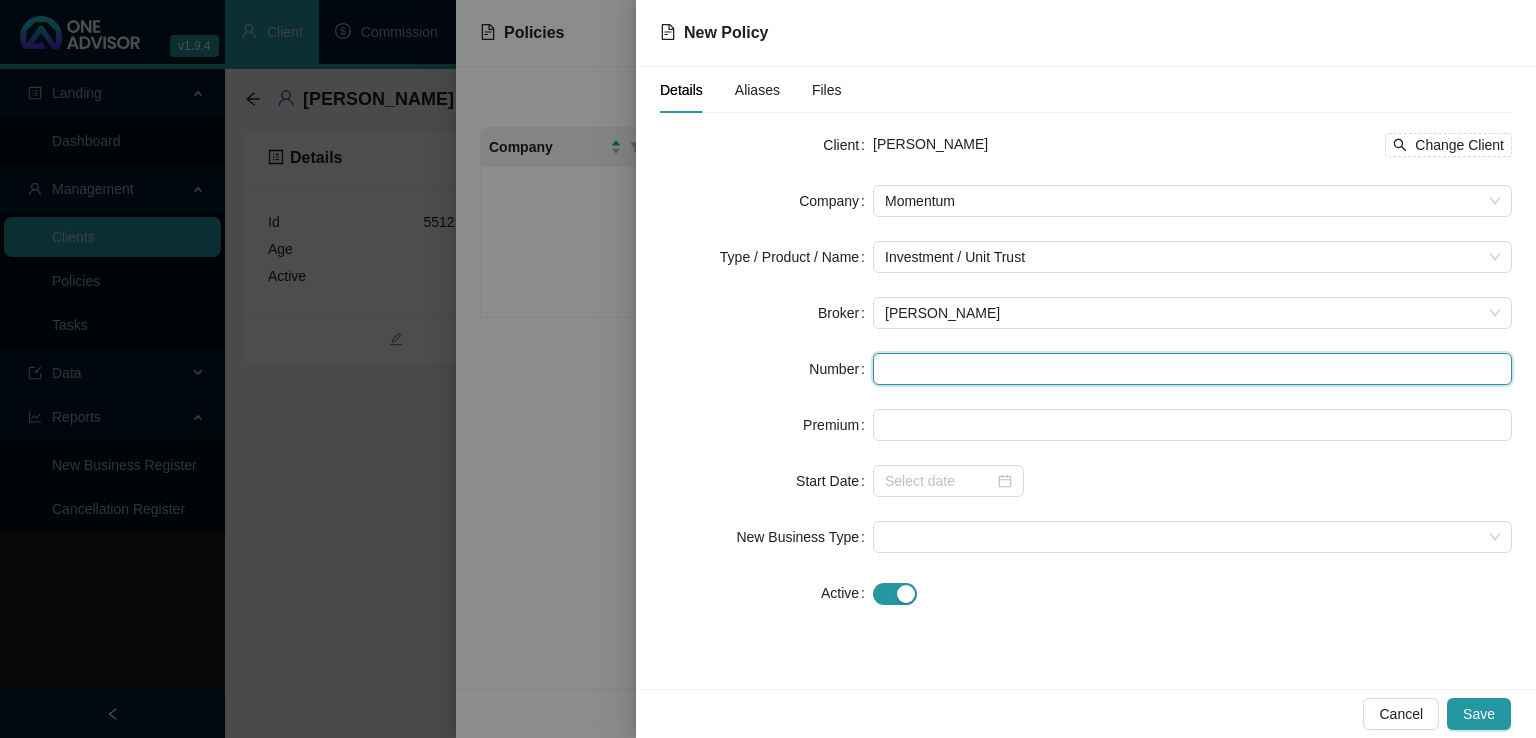 click at bounding box center (1192, 369) 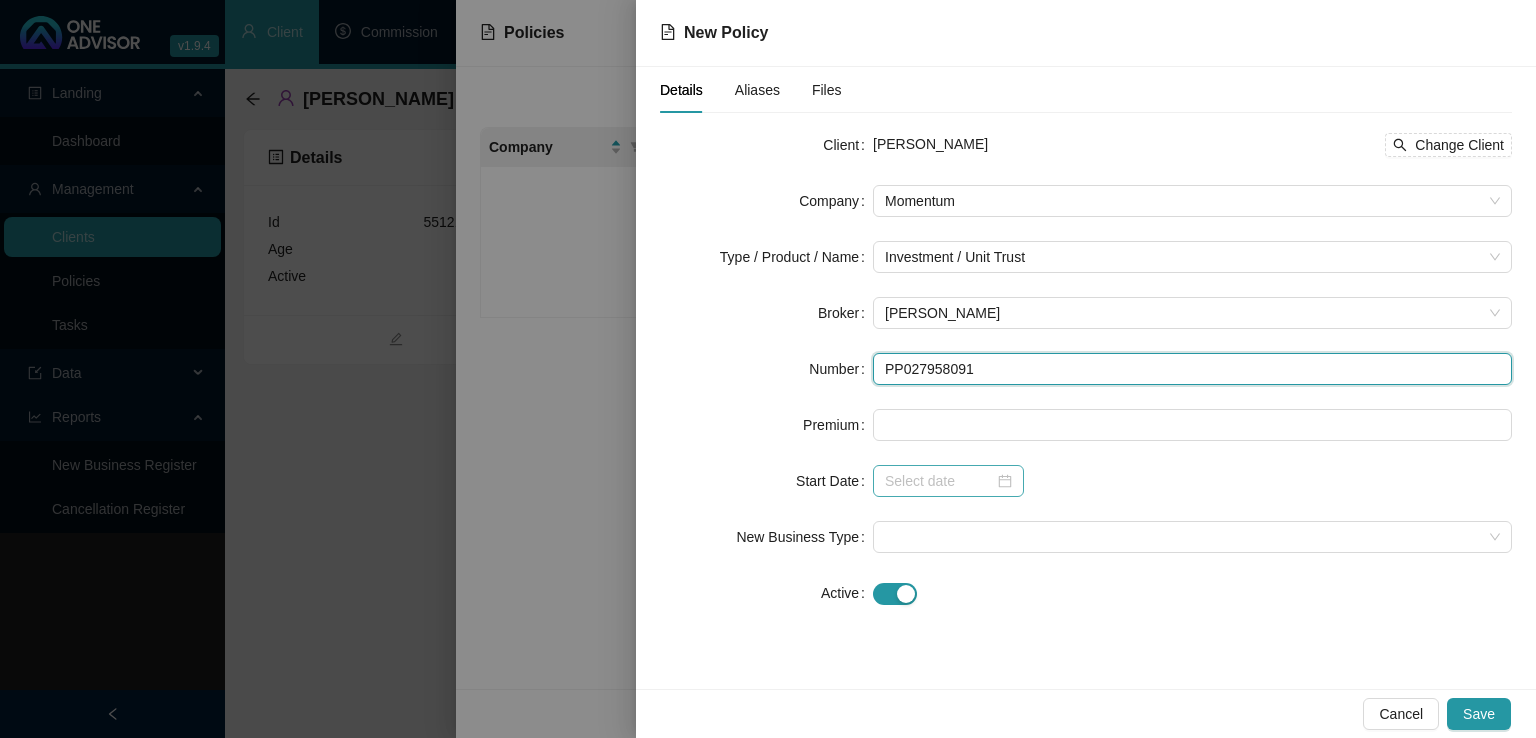 click at bounding box center (948, 481) 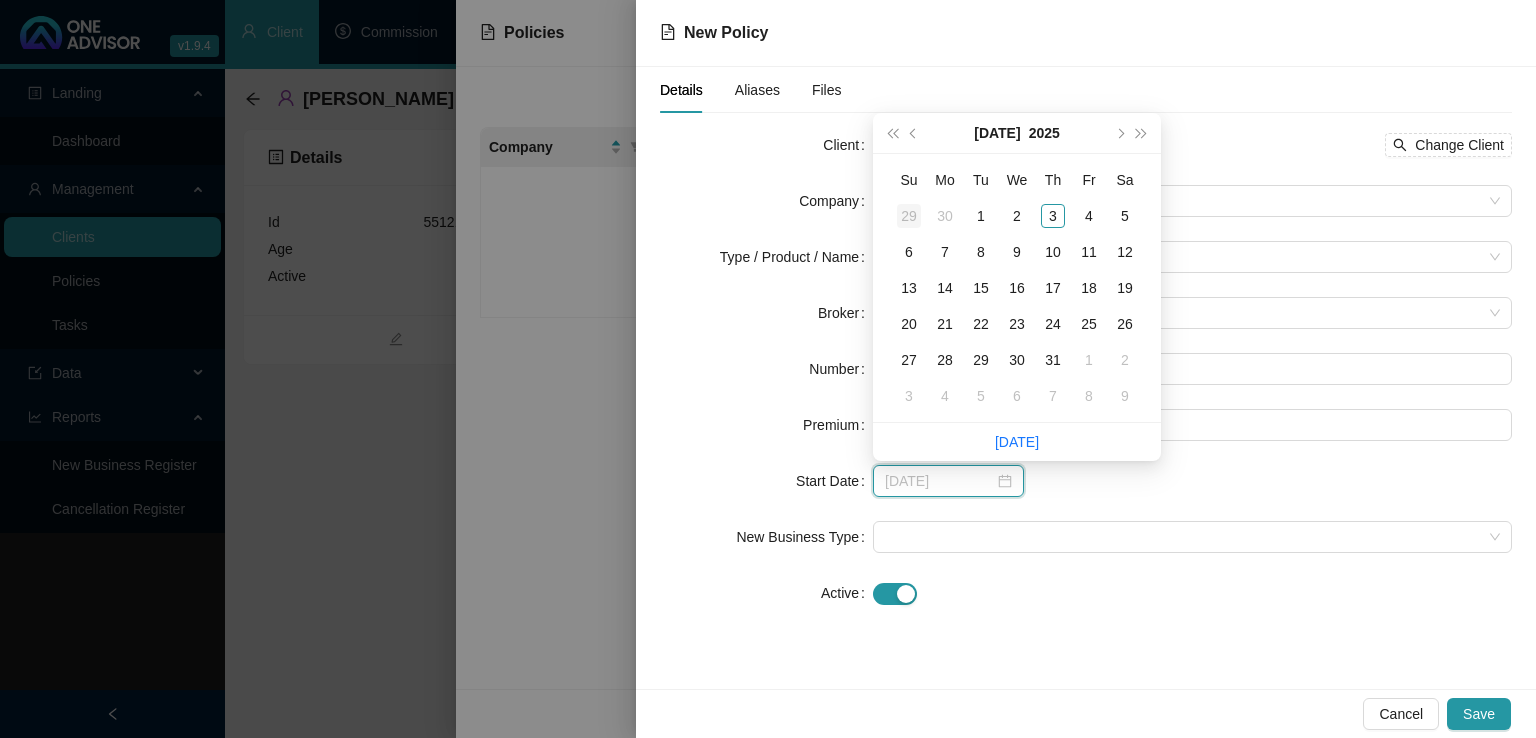 type on "[DATE]" 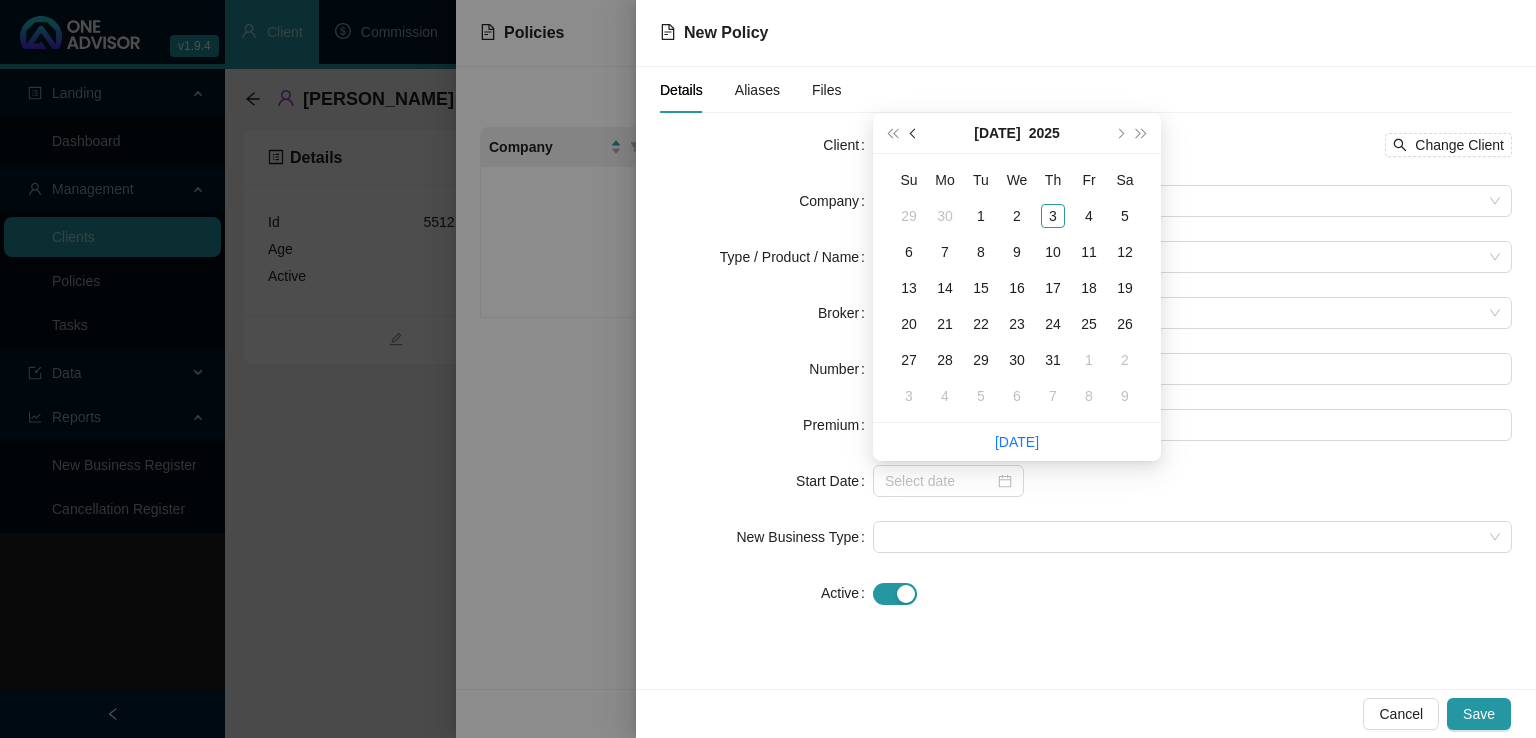 click at bounding box center (914, 133) 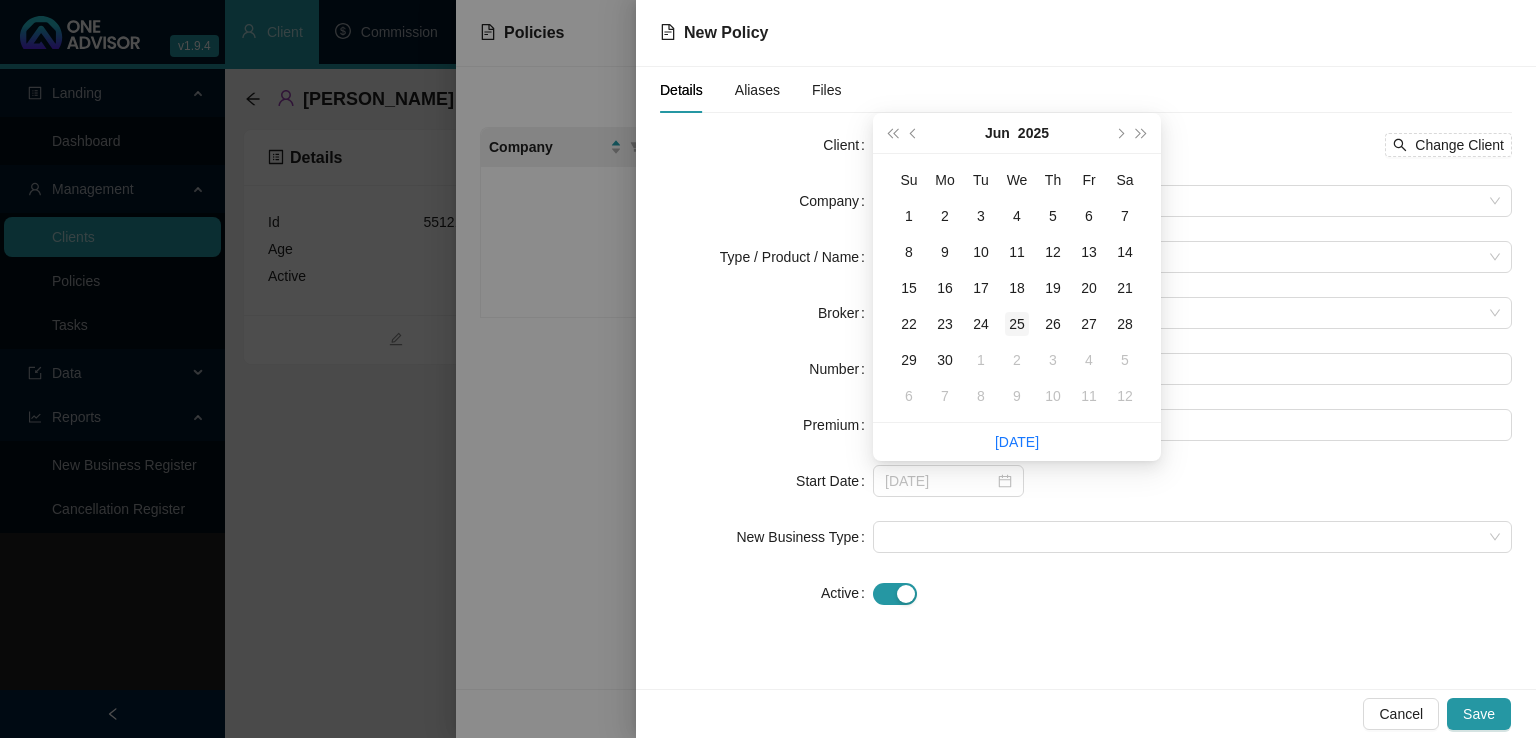 type on "[DATE]" 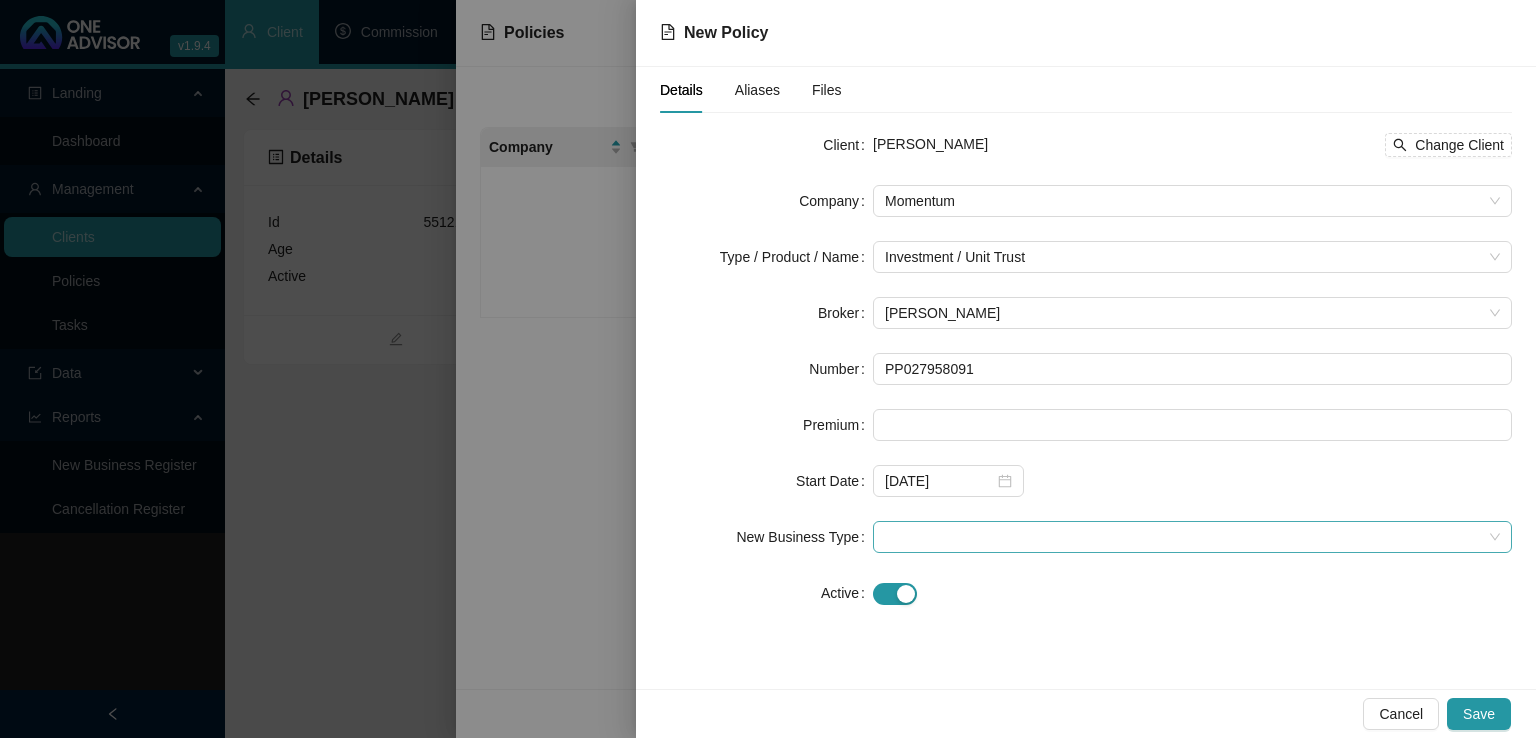 click at bounding box center [1192, 537] 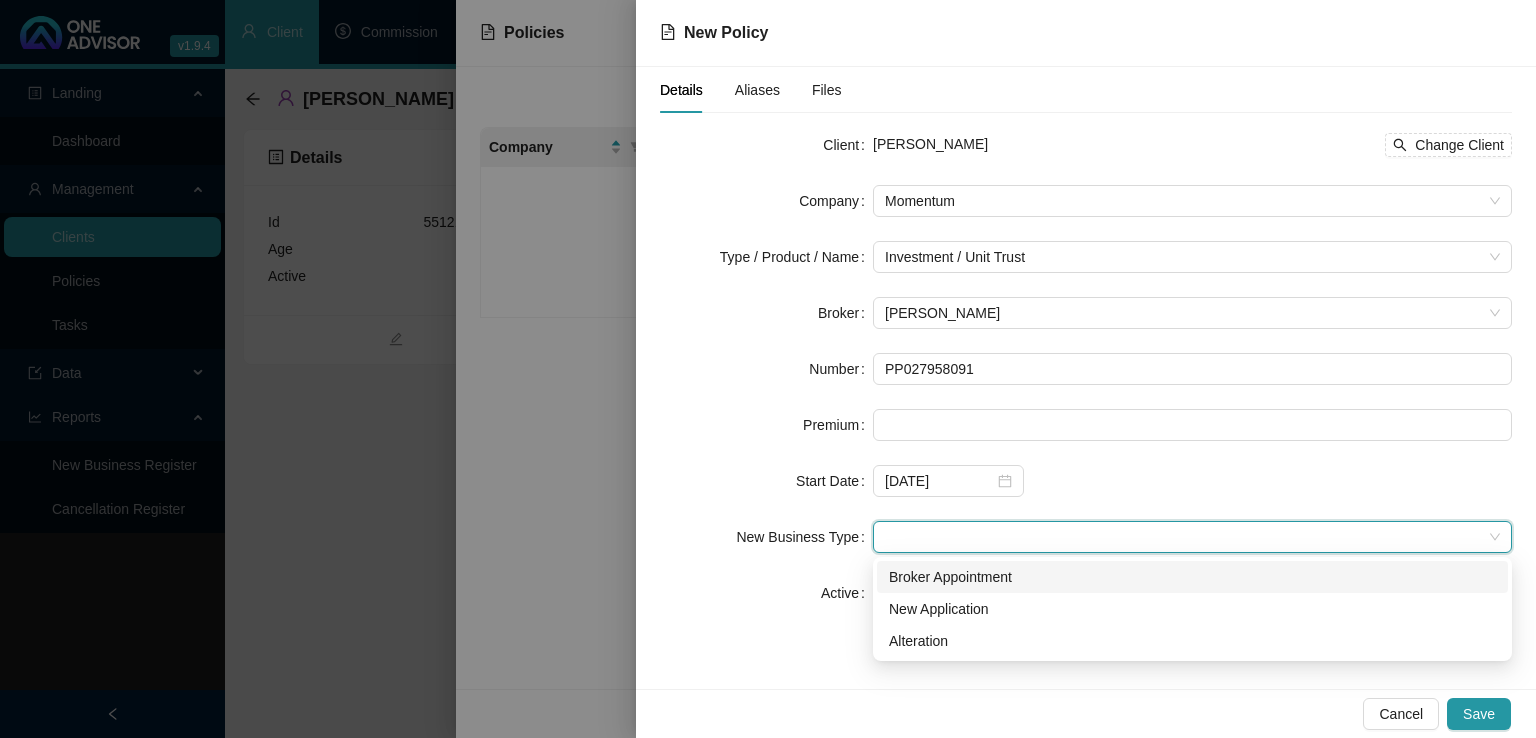 click on "Broker Appointment" at bounding box center [1192, 577] 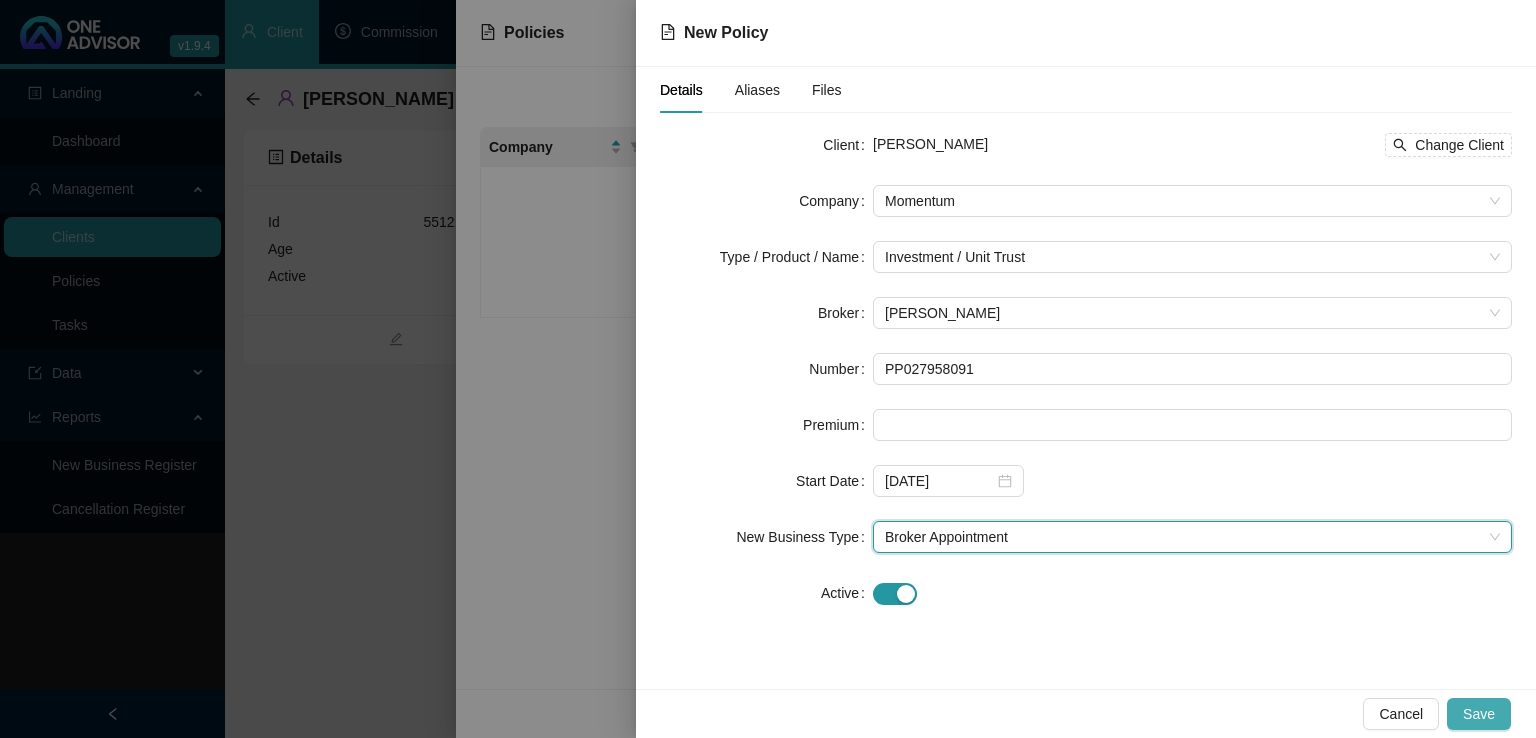 click on "Save" at bounding box center (1479, 714) 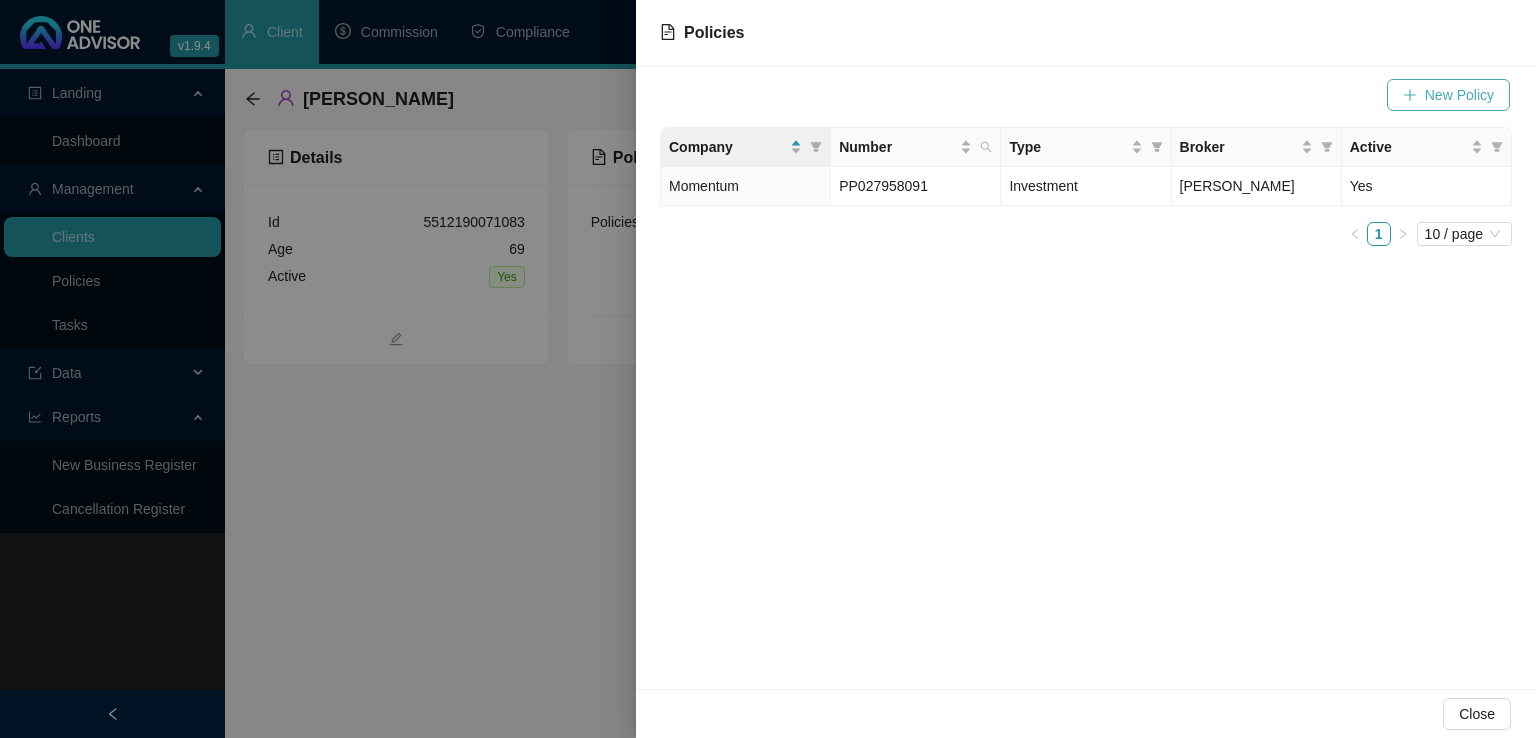 click on "New Policy" at bounding box center (1459, 95) 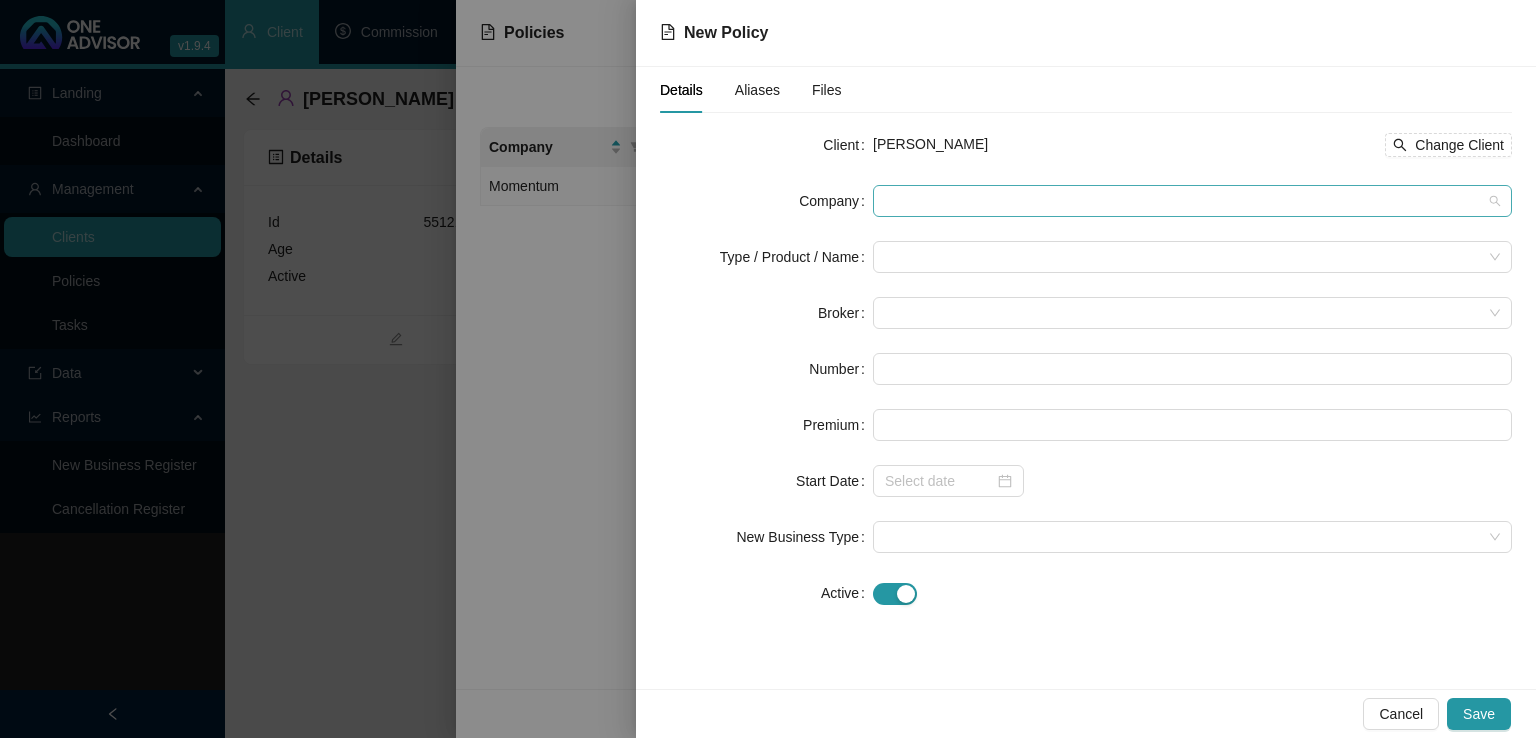 click at bounding box center [1192, 201] 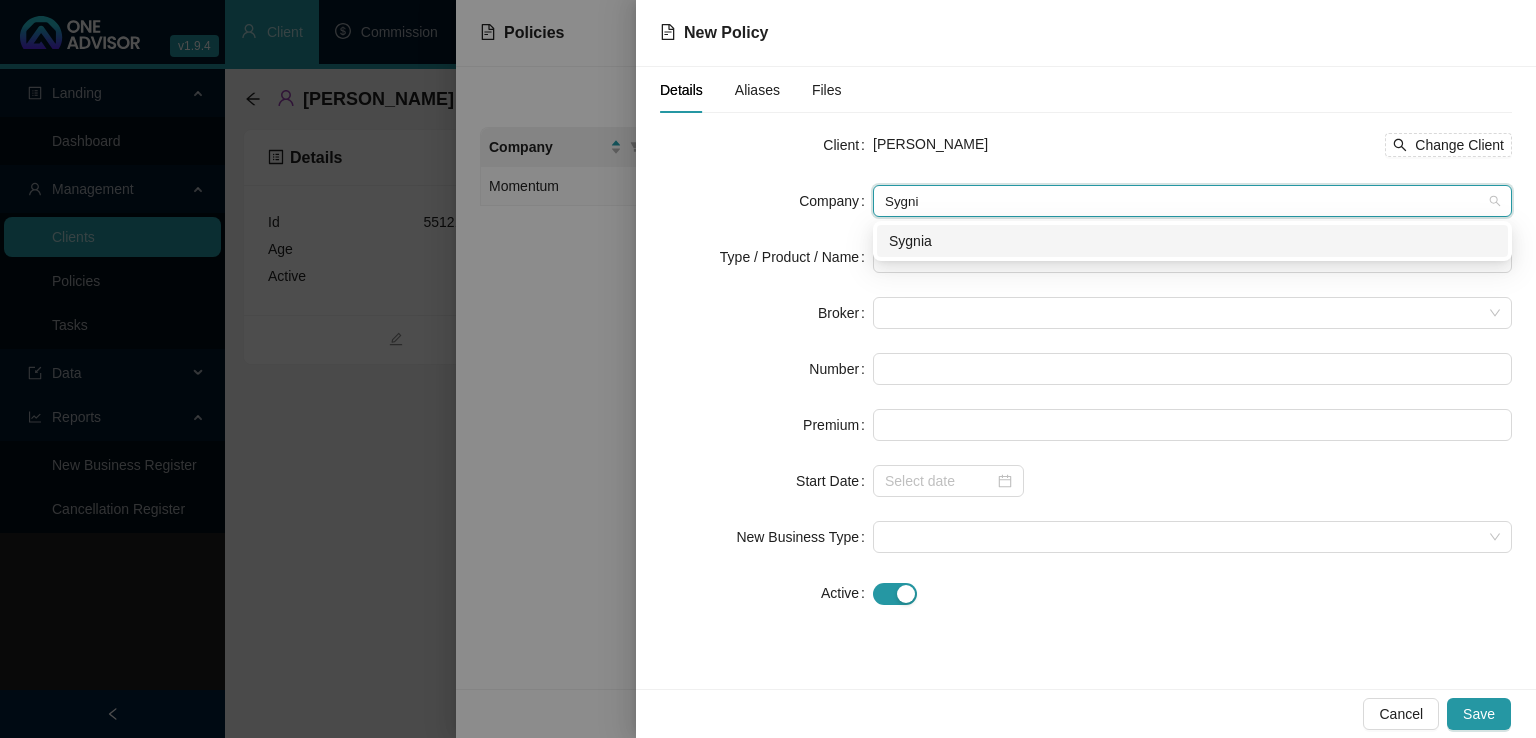type on "Sygnia" 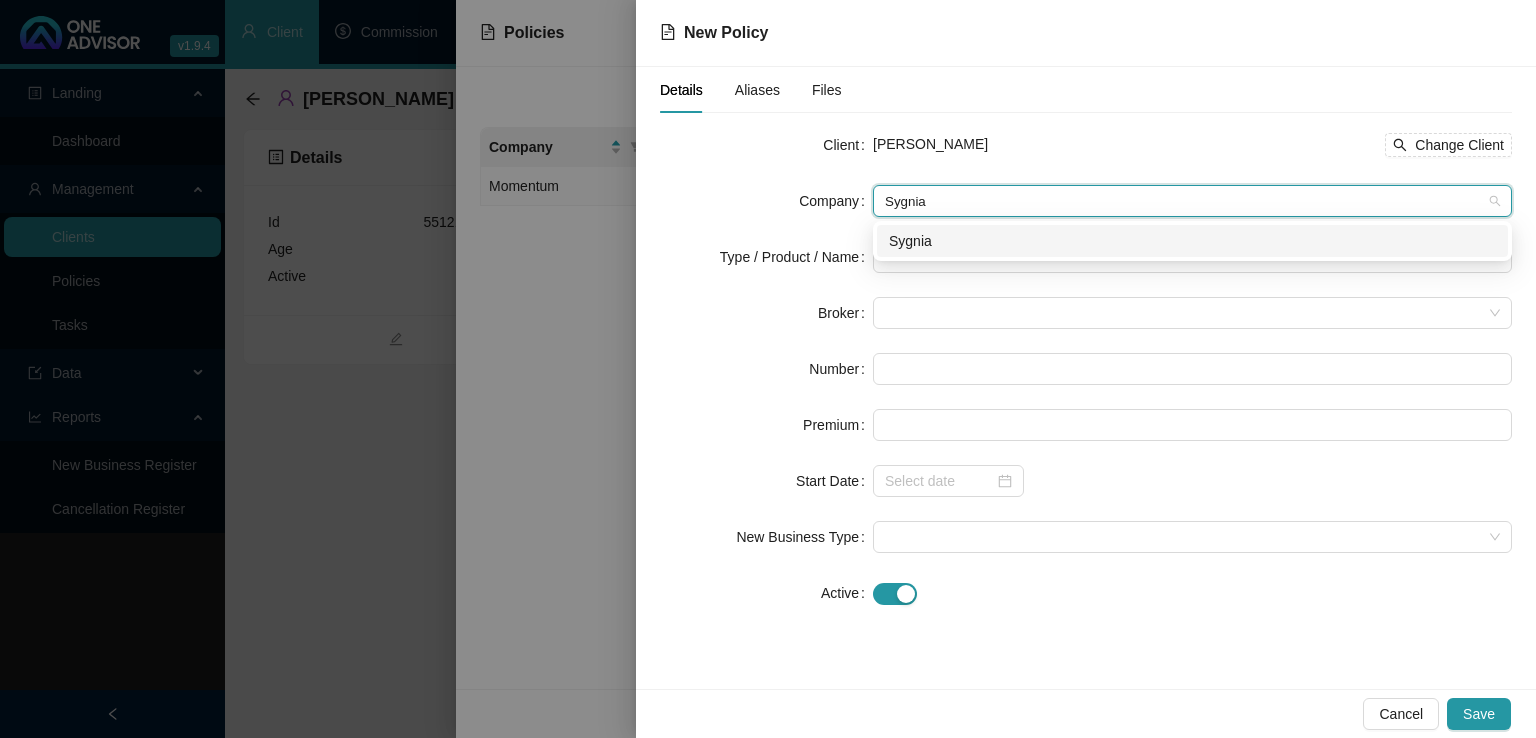 click on "Sygnia" at bounding box center (1192, 241) 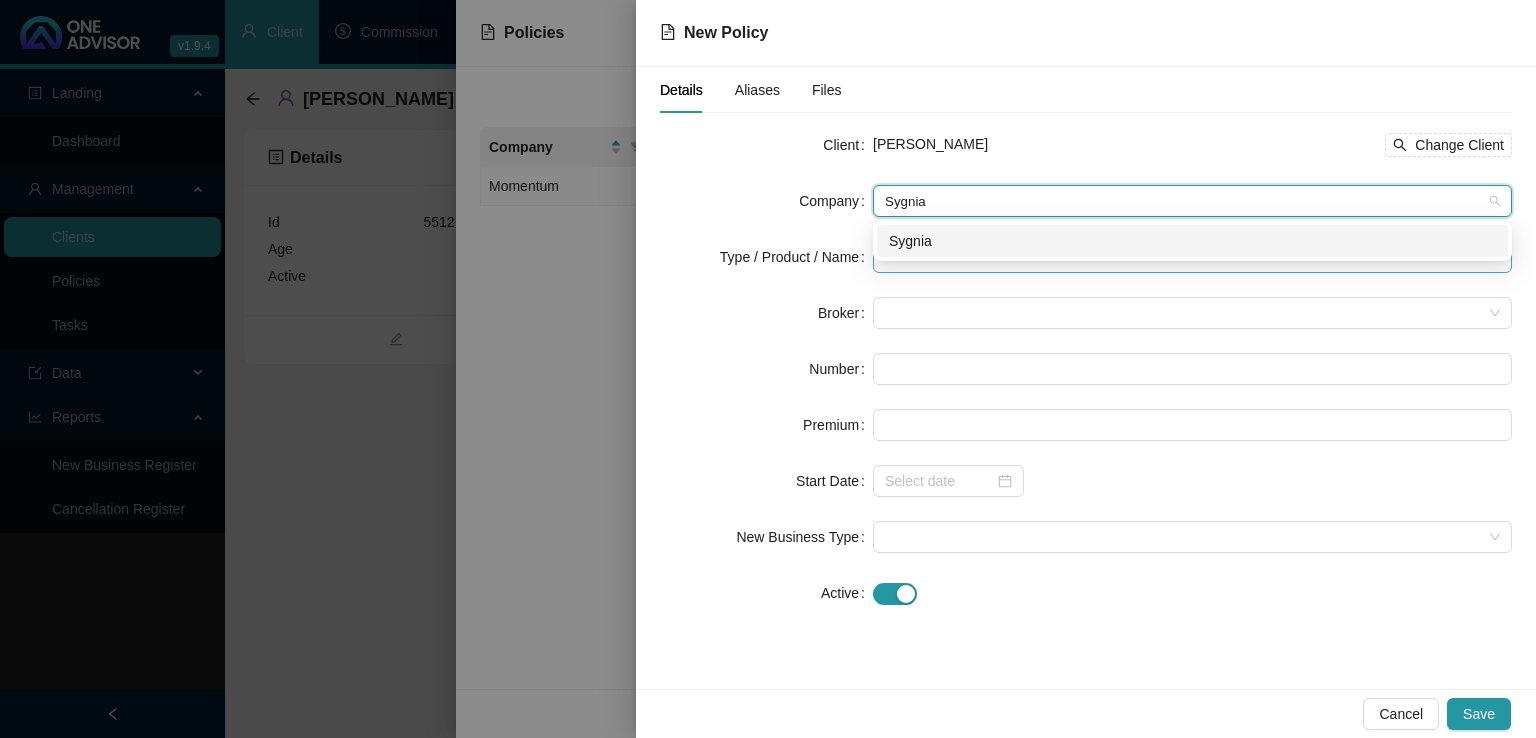 type 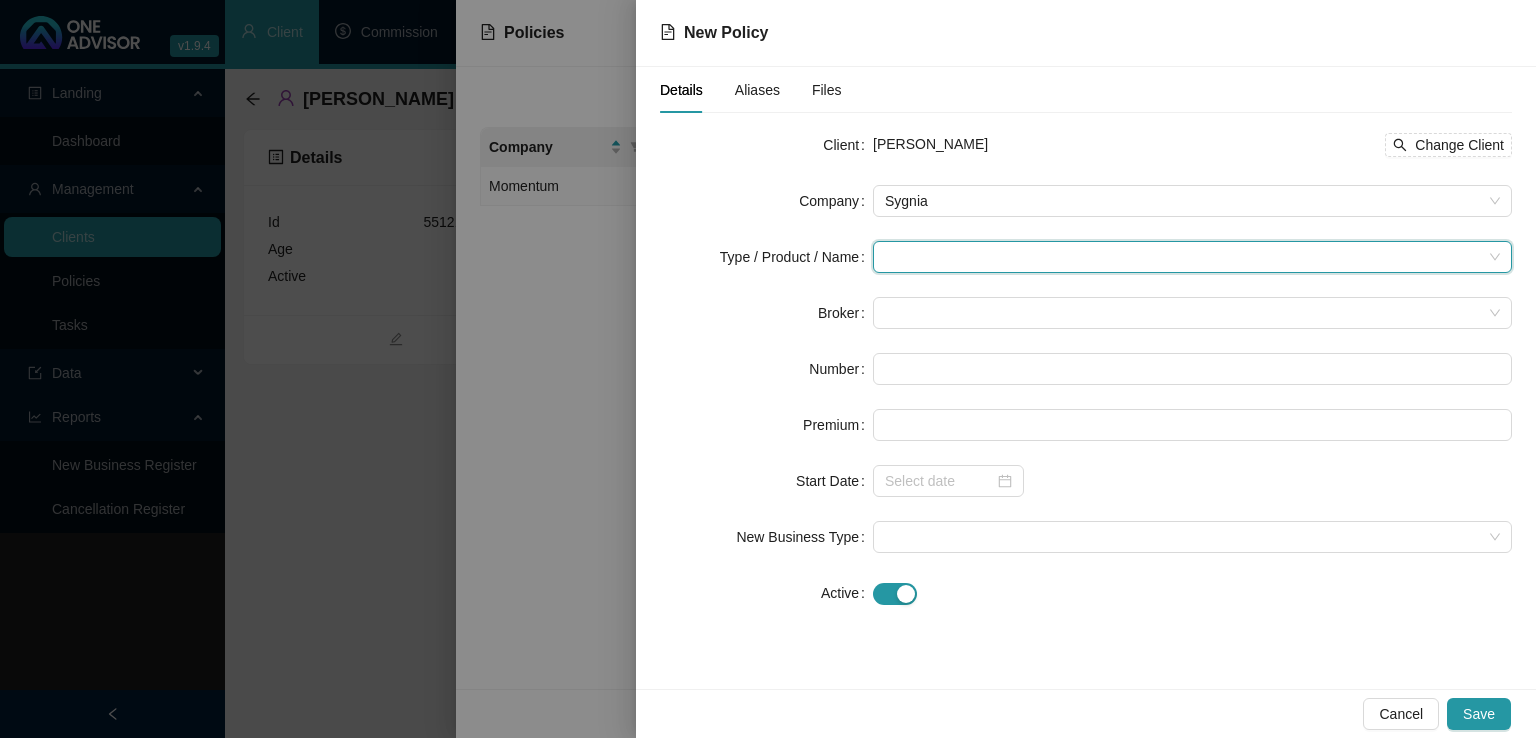 click at bounding box center [1183, 257] 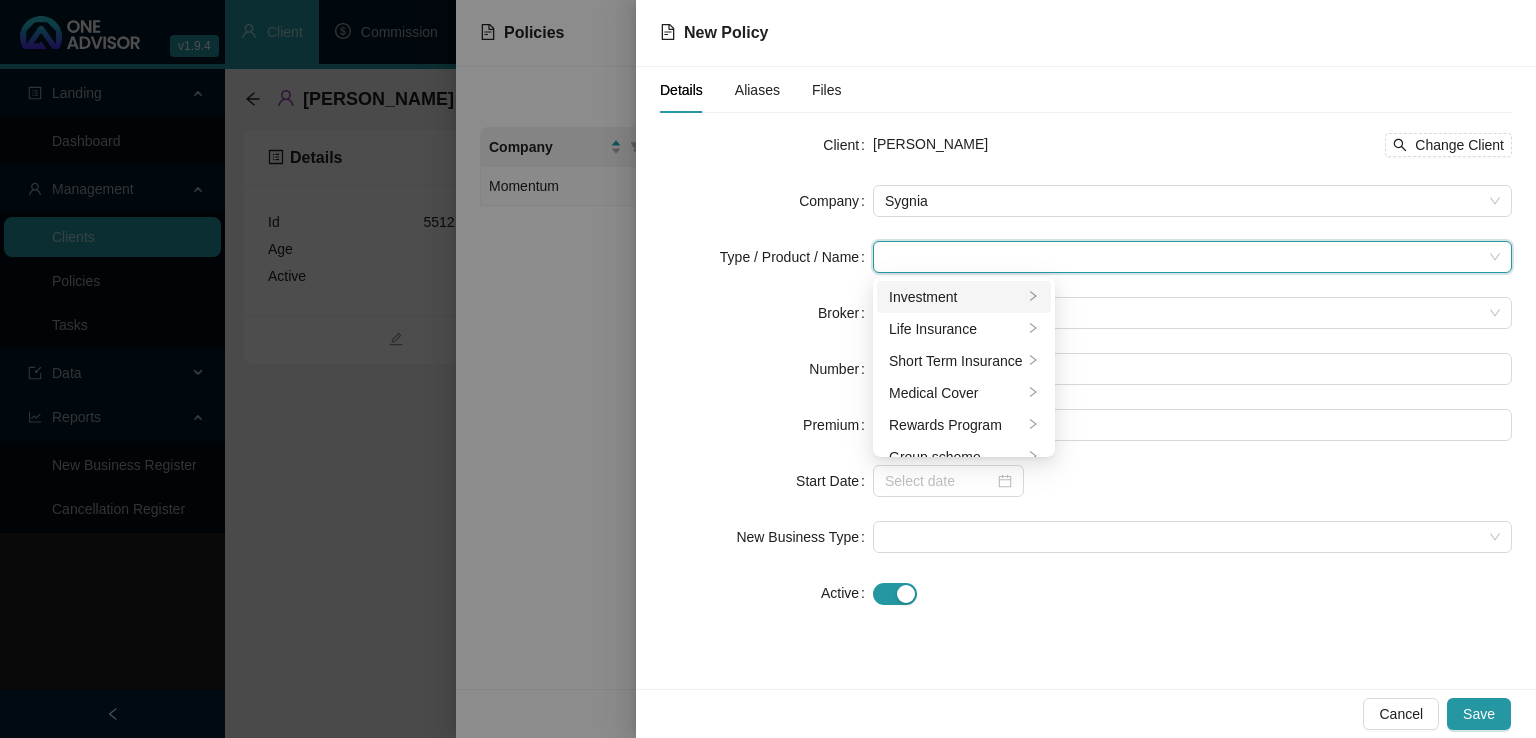 click on "Investment" at bounding box center (956, 297) 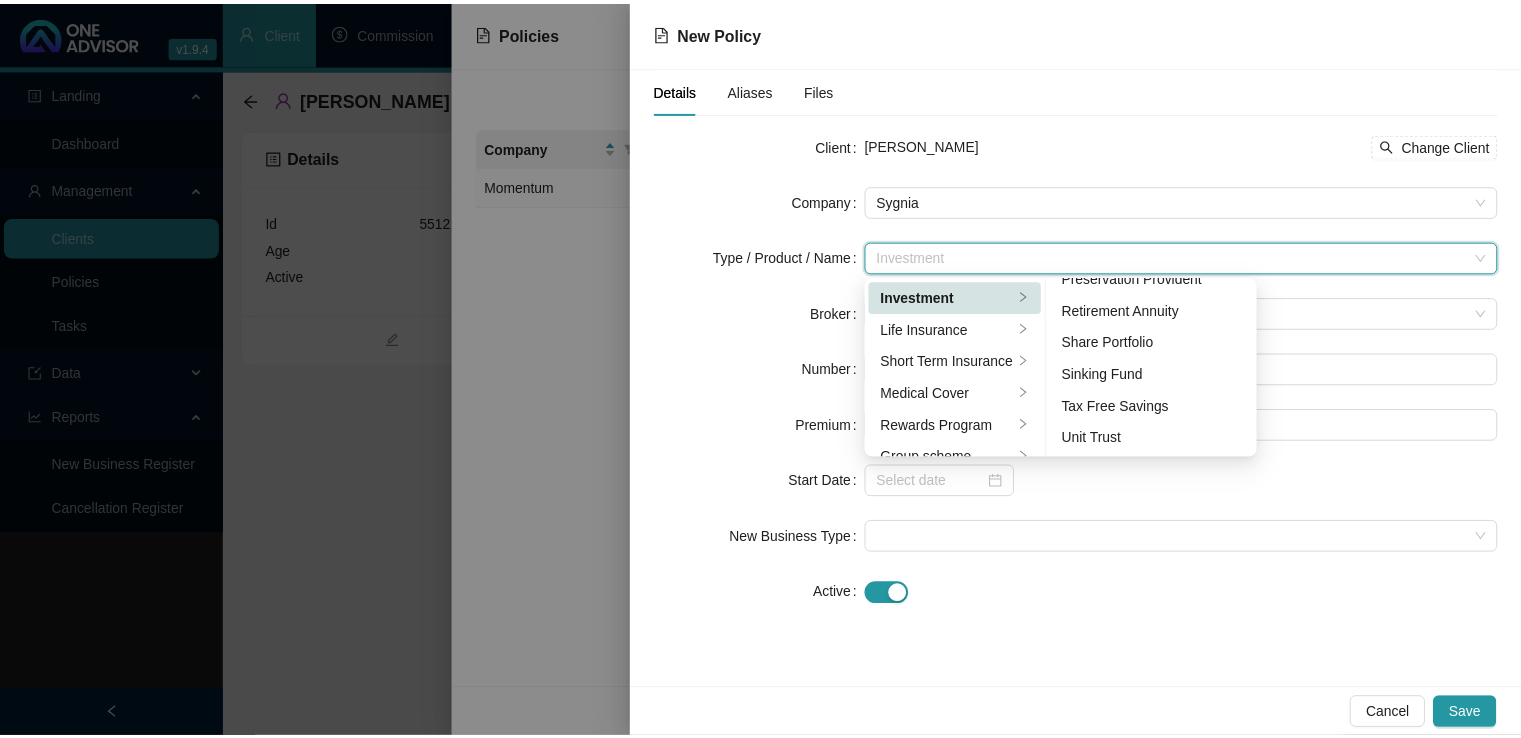 scroll, scrollTop: 308, scrollLeft: 0, axis: vertical 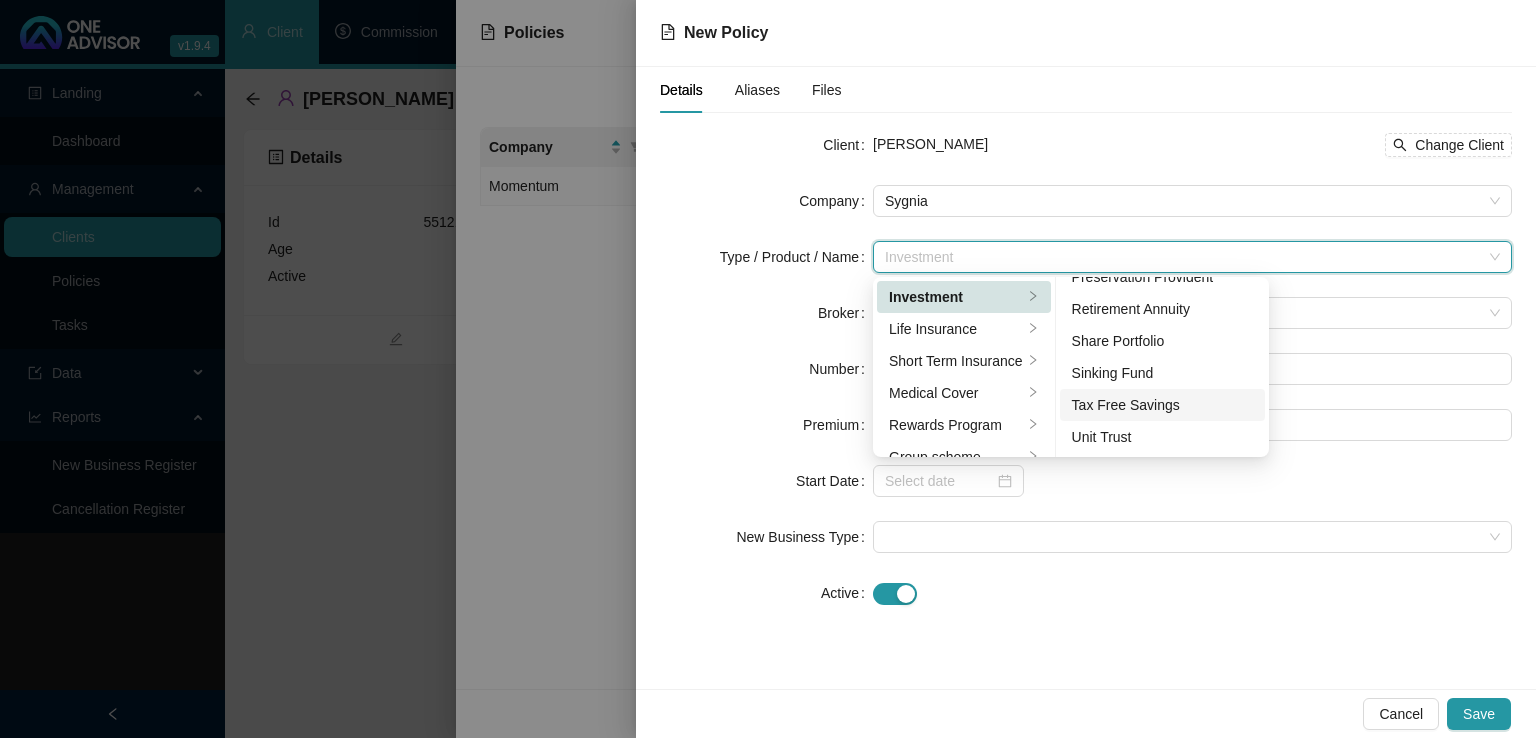 click on "Tax Free Savings" at bounding box center [1163, 405] 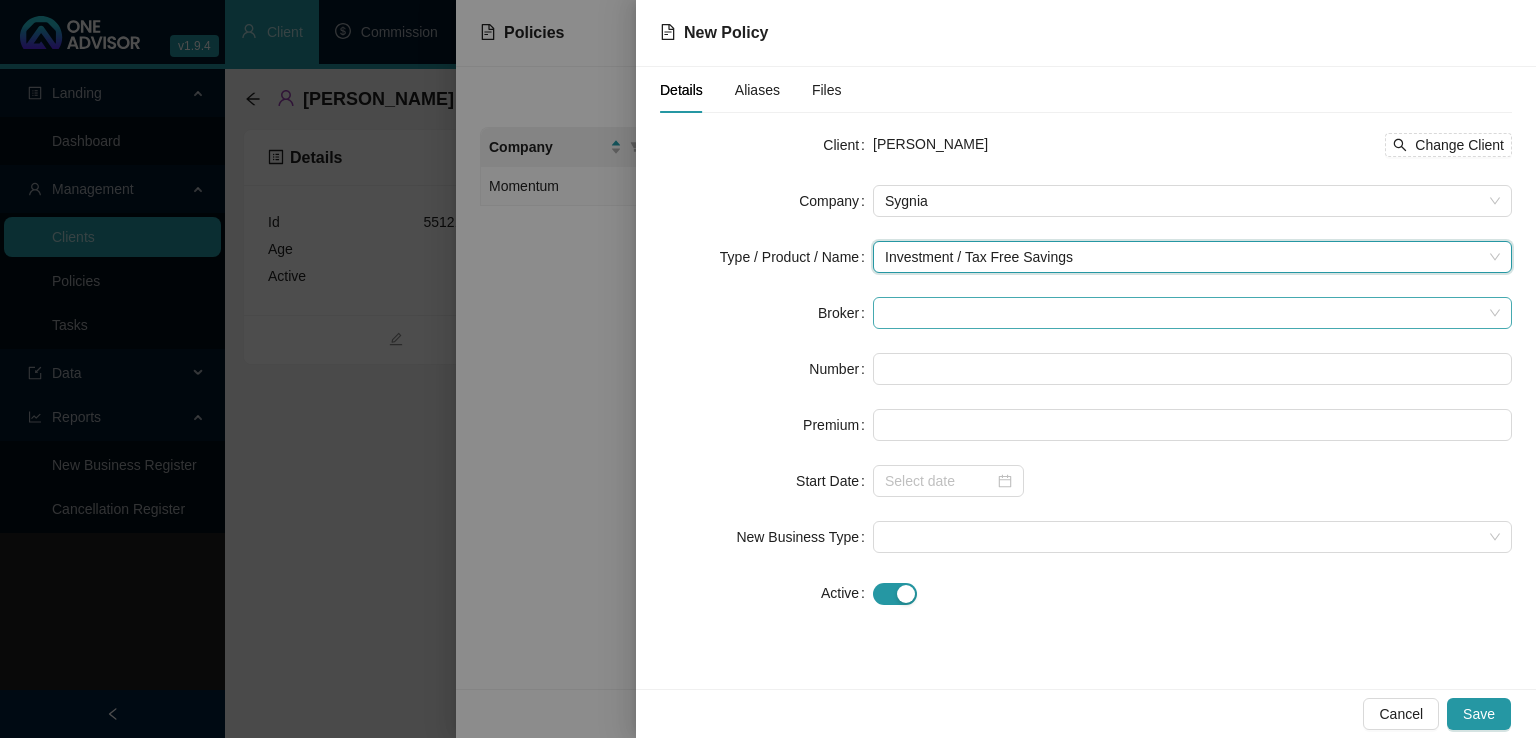 click at bounding box center (1192, 313) 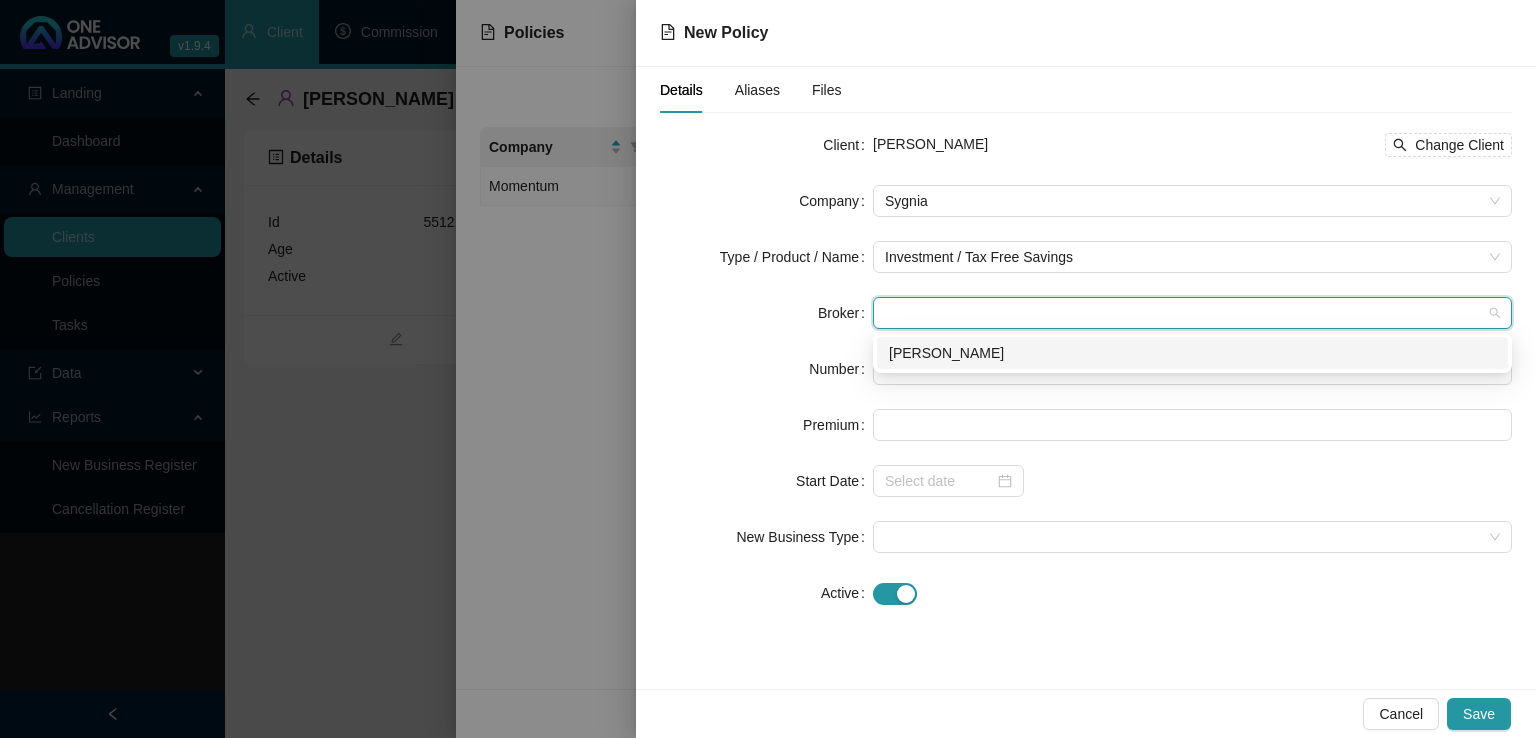 click on "[PERSON_NAME]" at bounding box center [1192, 353] 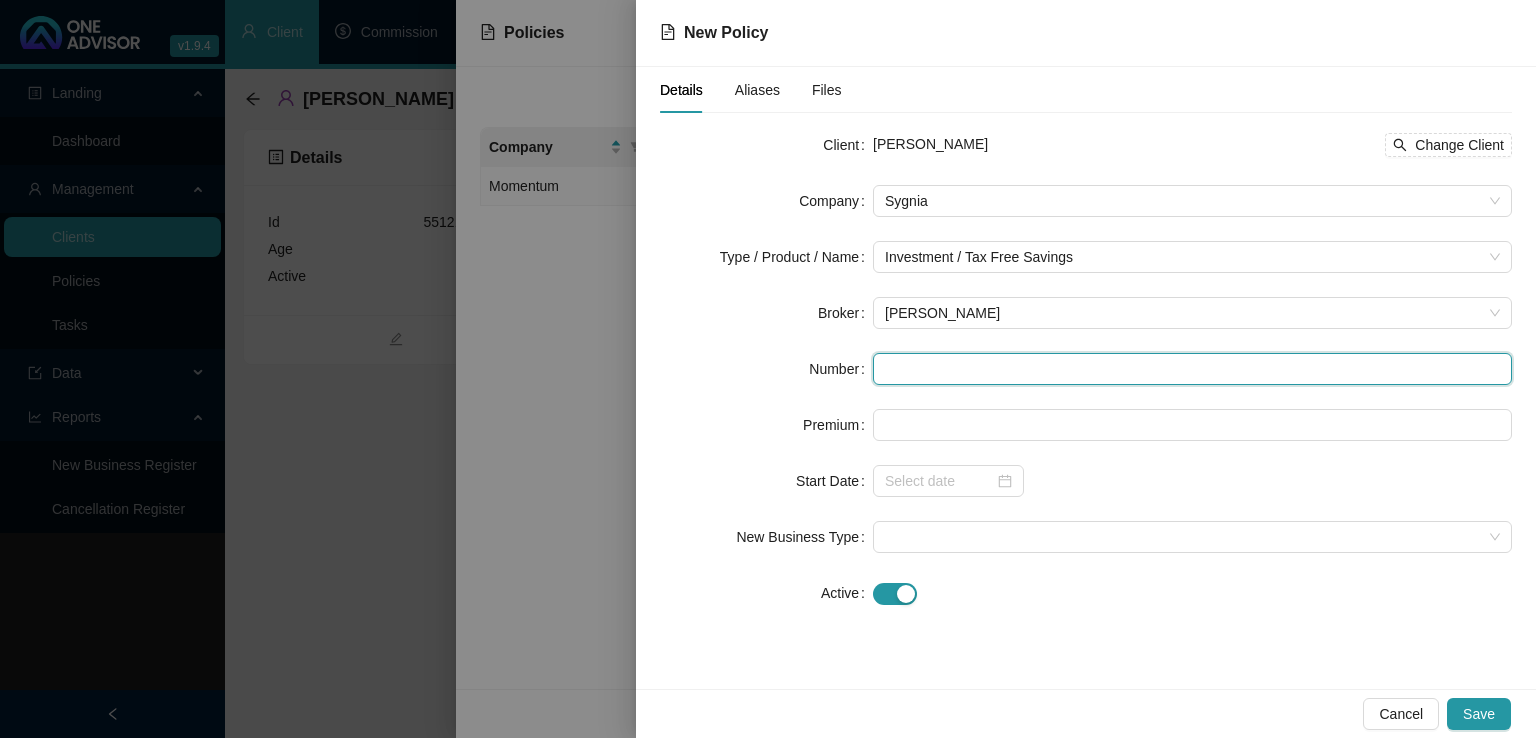 click at bounding box center [1192, 369] 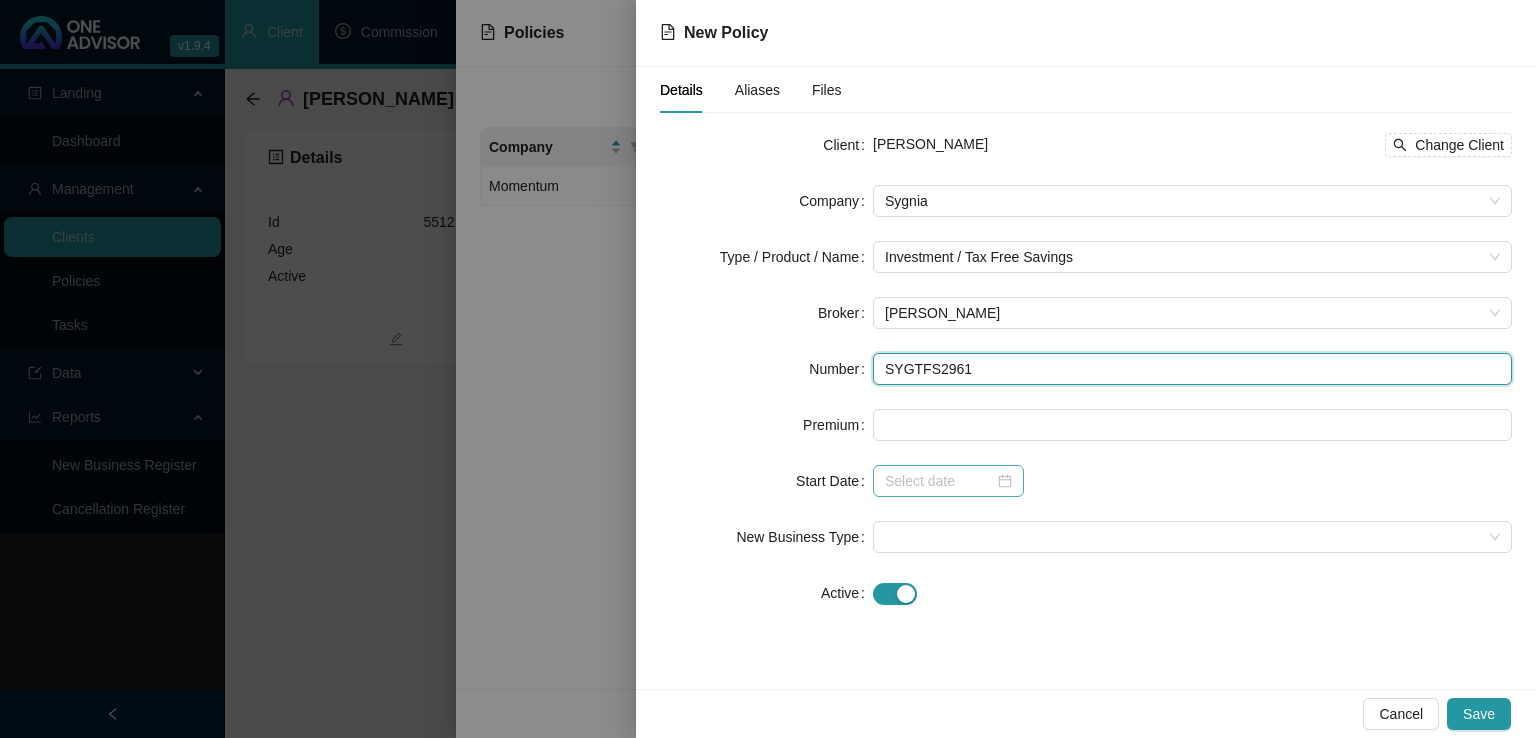 click at bounding box center [948, 481] 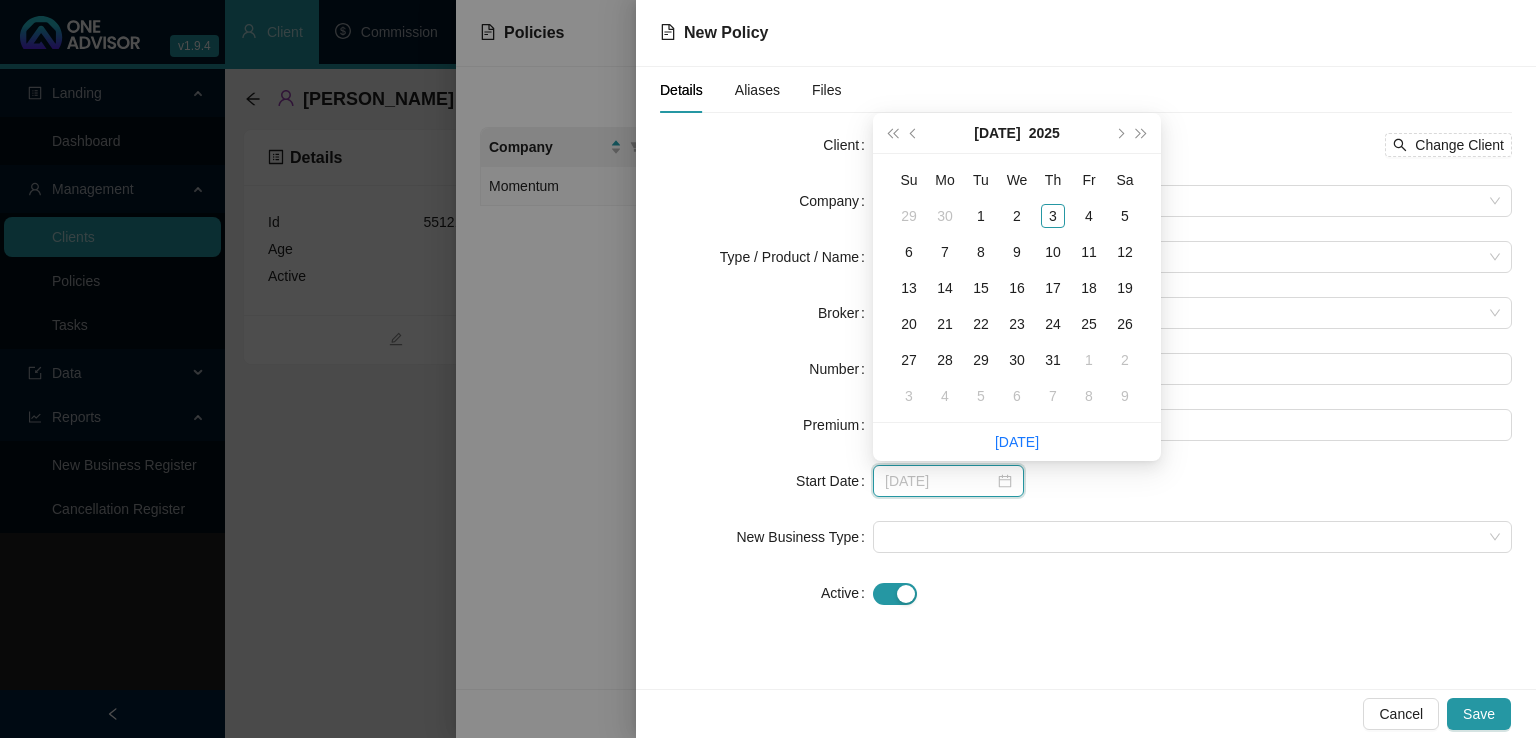 type on "[DATE]" 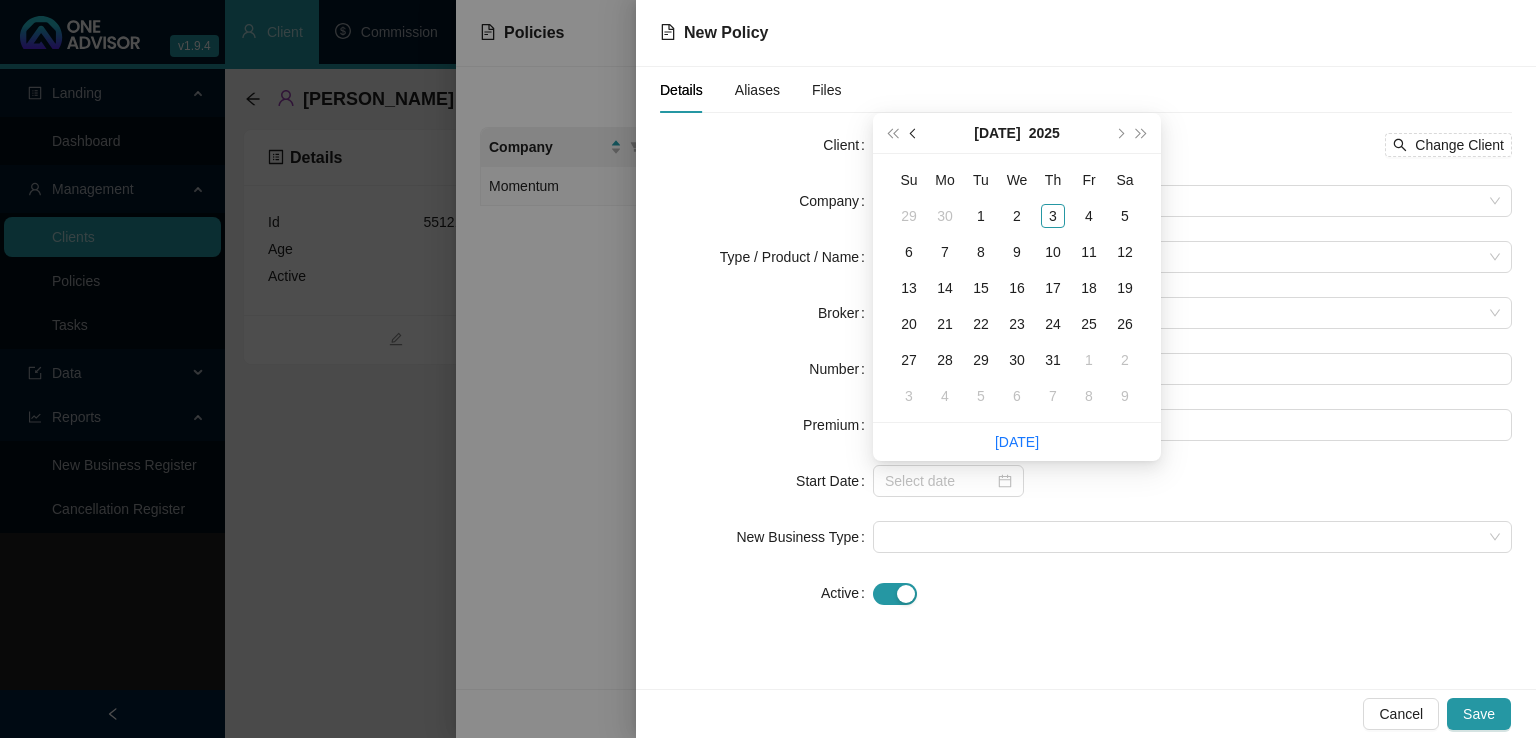 click at bounding box center [914, 133] 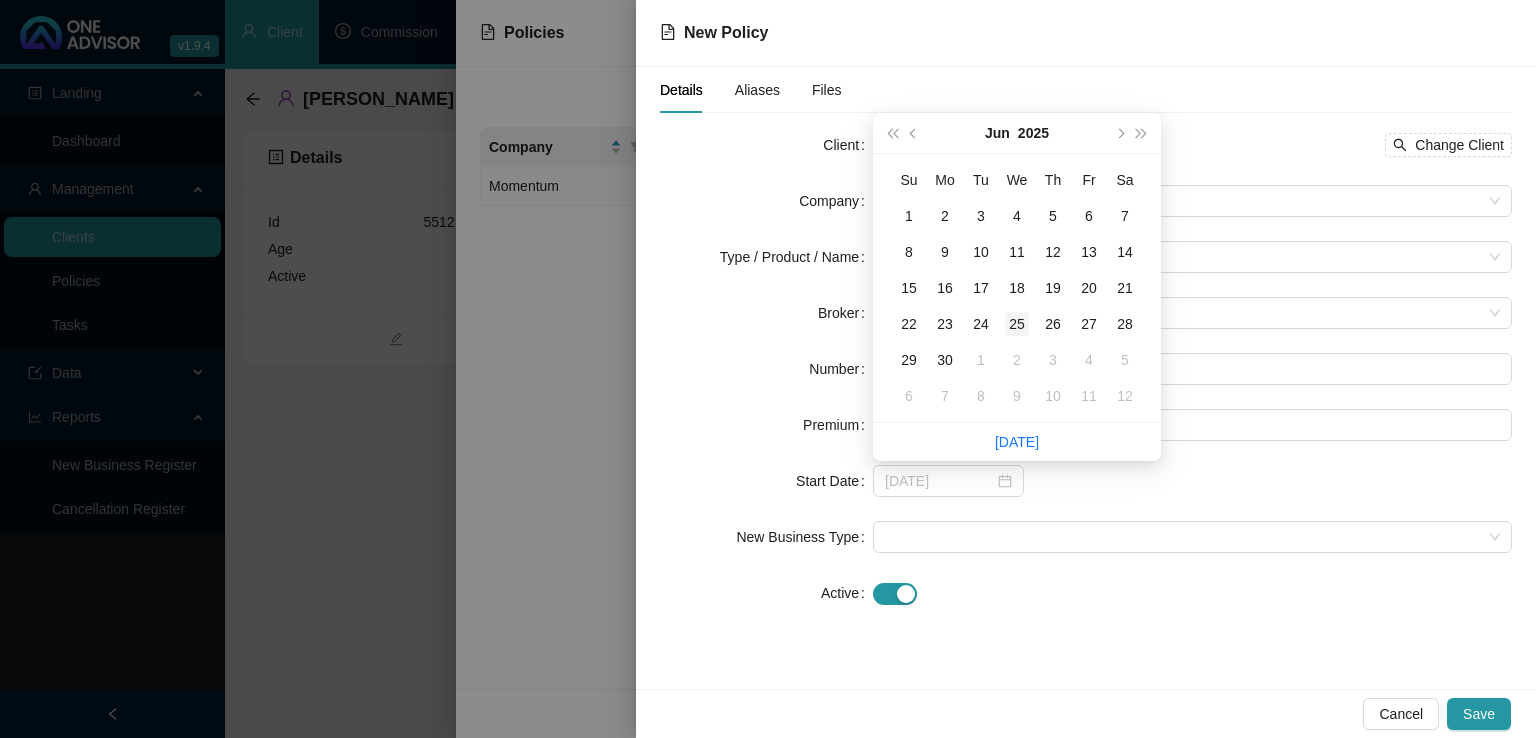 type on "[DATE]" 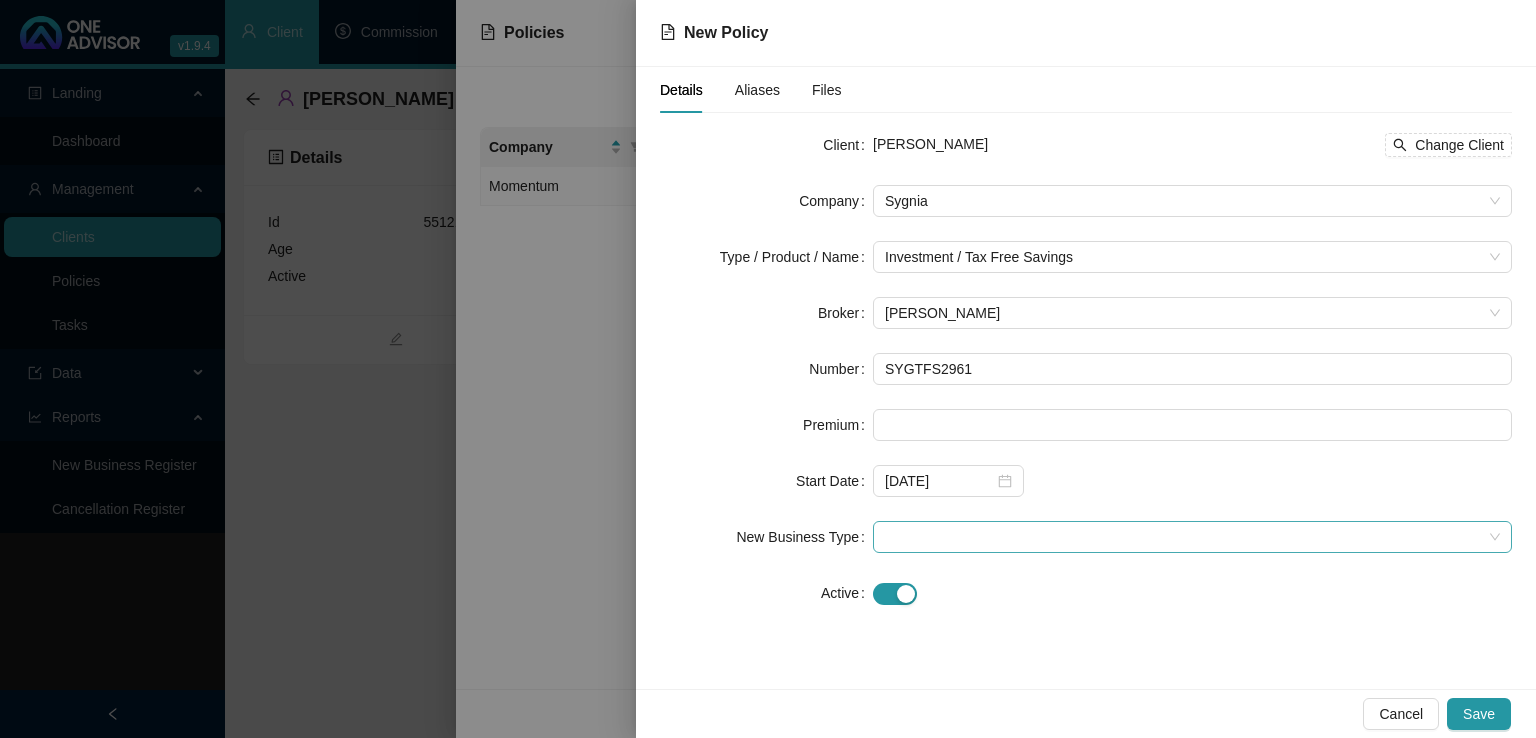 click at bounding box center (1192, 537) 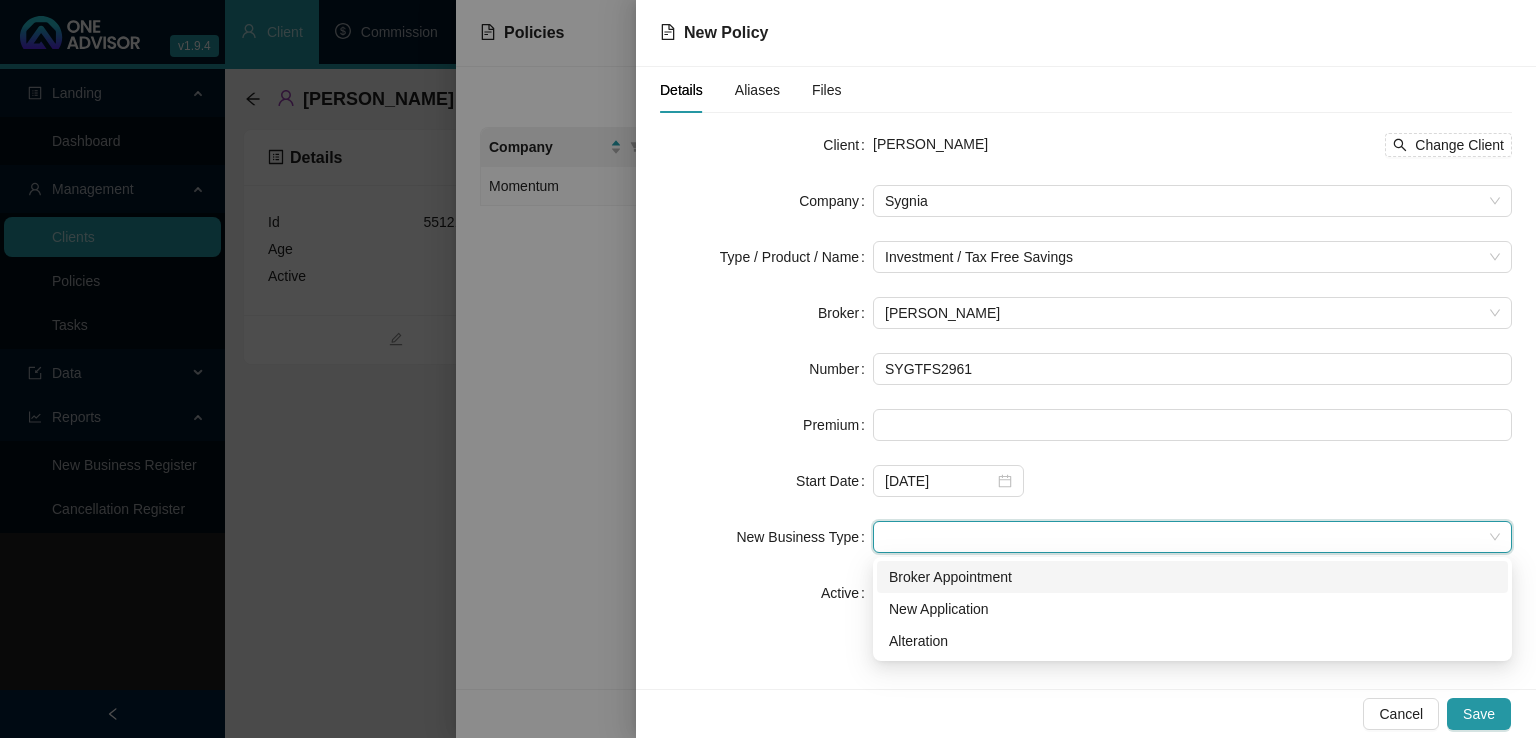 click on "Broker Appointment" at bounding box center [1192, 577] 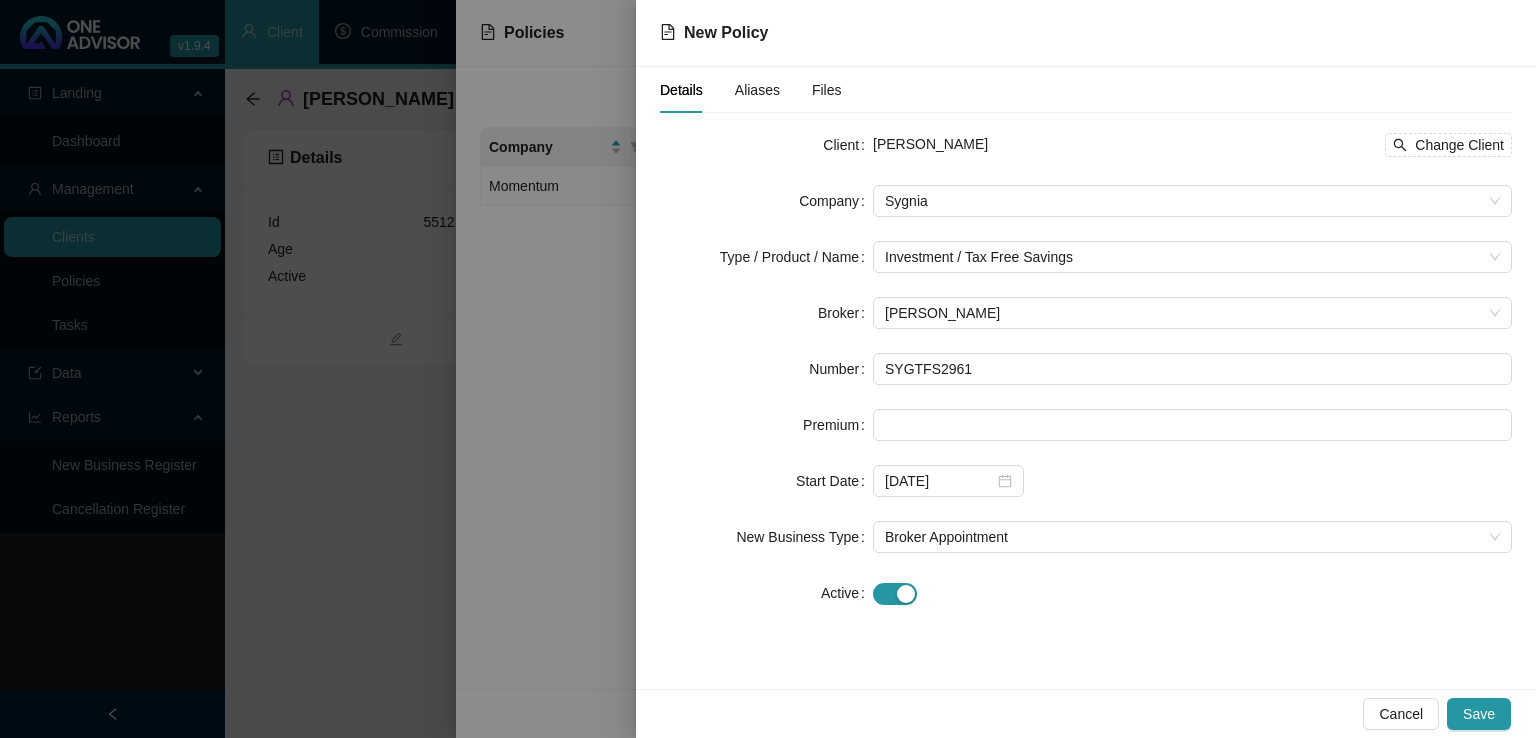 click on "Details Aliases Files Client [PERSON_NAME] Change Client Company Sygnia Type / Product / Name Investment / Tax Free Savings Broker [PERSON_NAME] Number SYGTFS2961 Premium Start Date [DATE] New Business Type Broker Appointment Active Replacement Policy Select Replacement Policy Select Policy Clear Selection" at bounding box center (1086, 378) 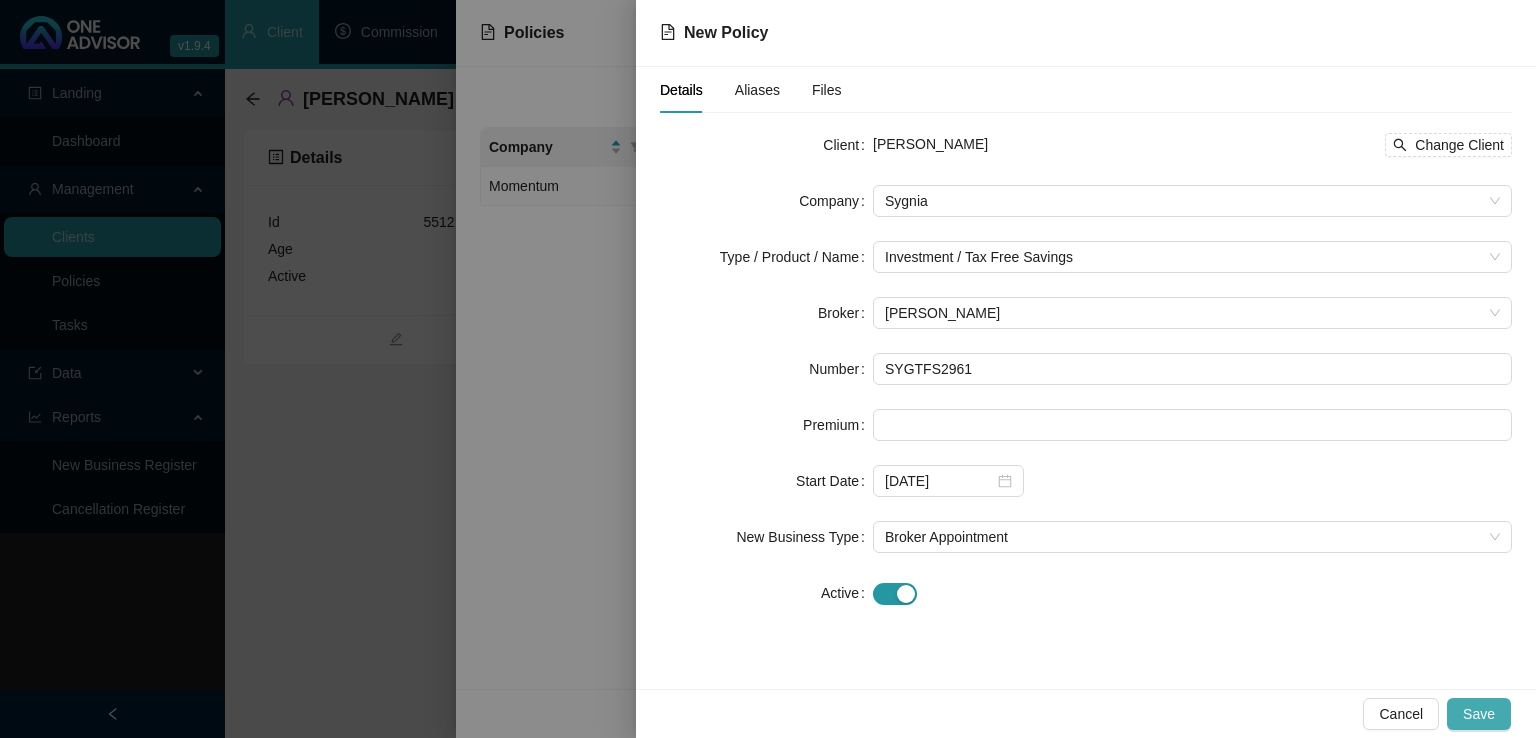 click on "Cancel Save" at bounding box center (1086, 713) 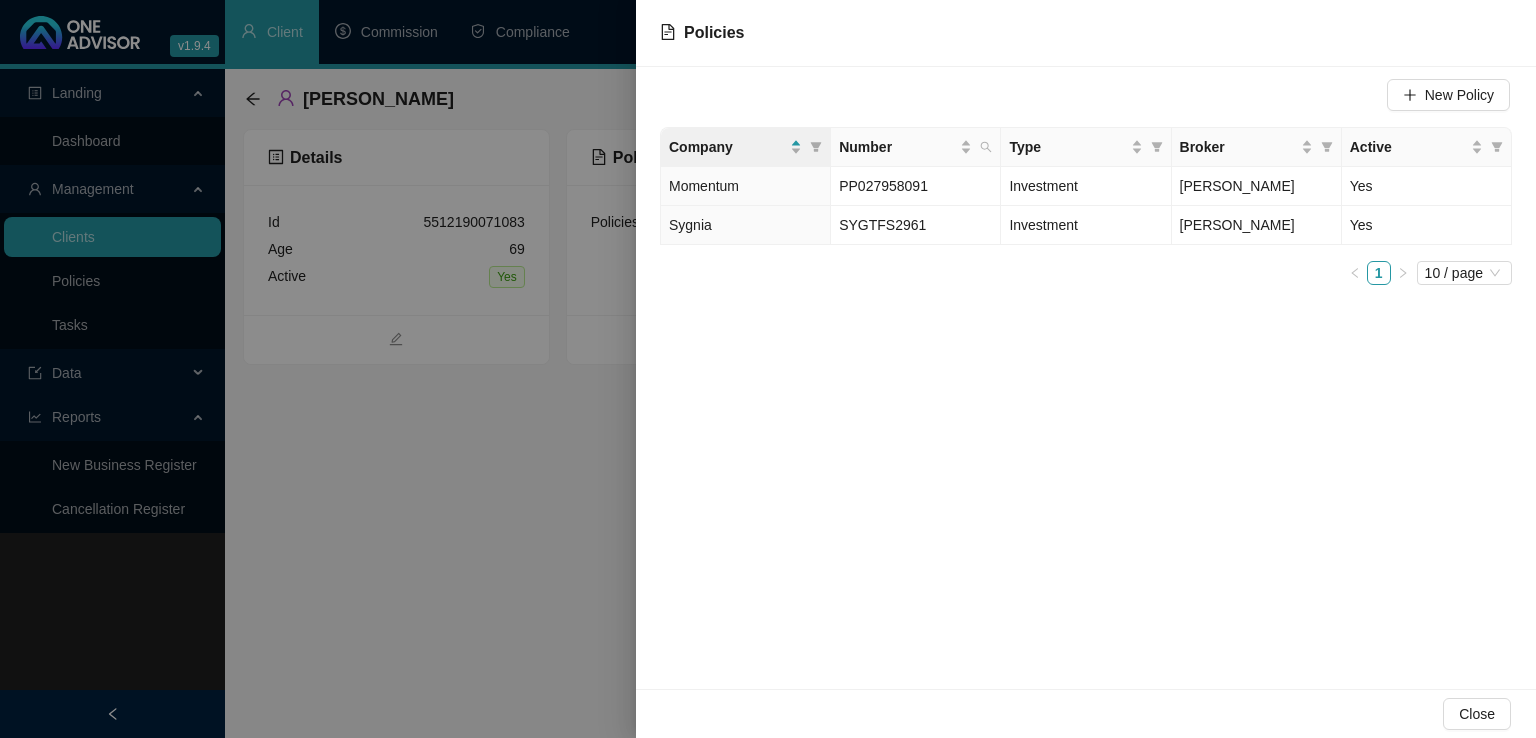 click at bounding box center [768, 369] 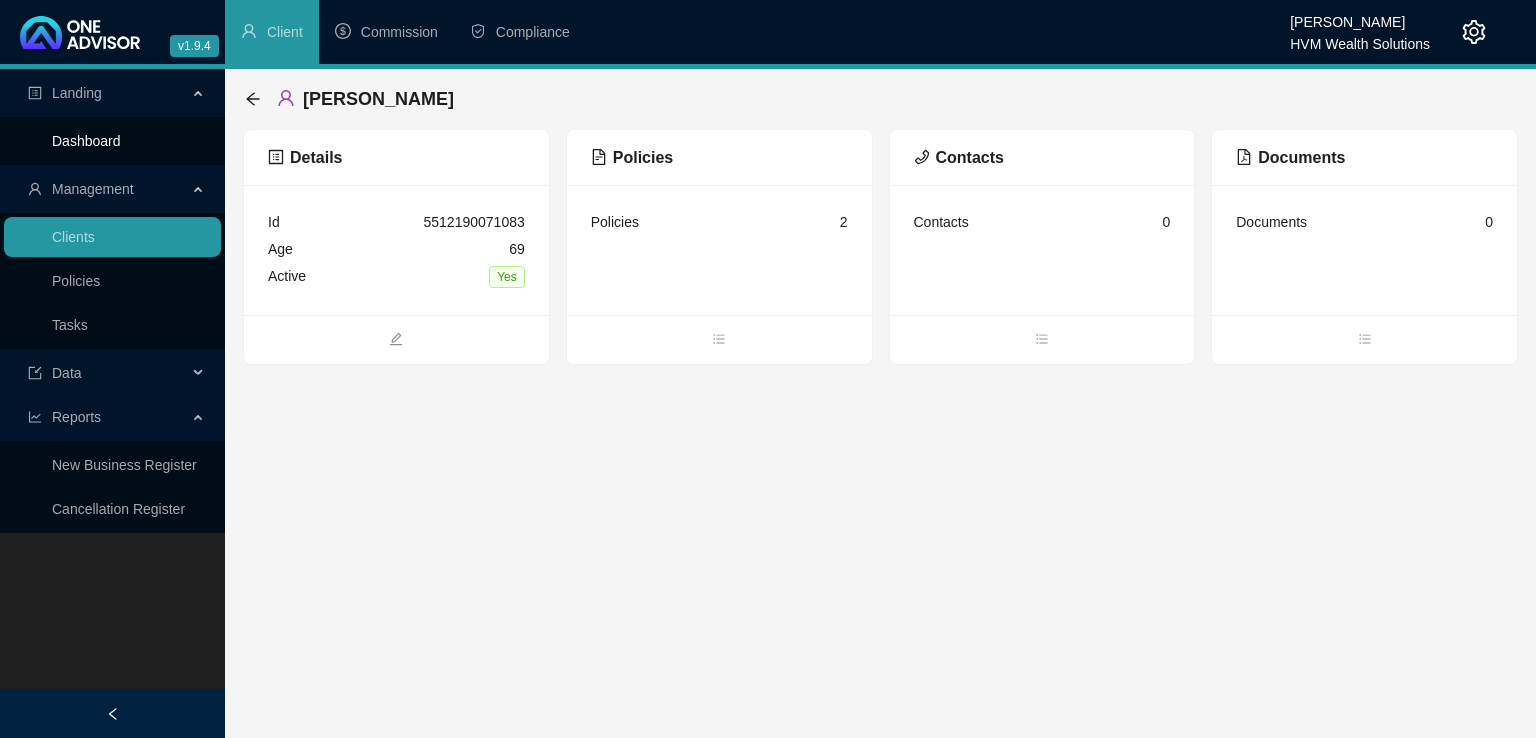 click on "Dashboard" at bounding box center (86, 141) 